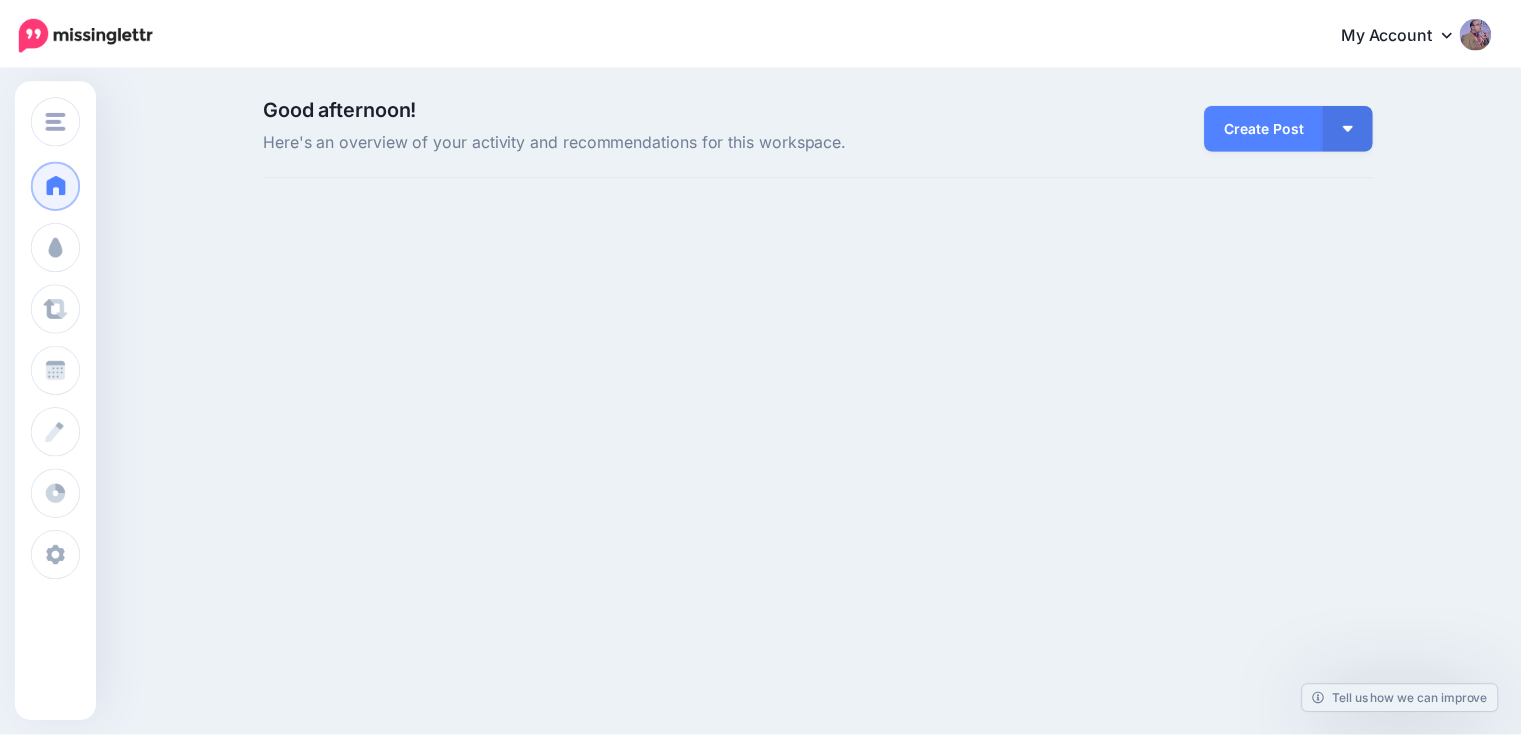 scroll, scrollTop: 0, scrollLeft: 0, axis: both 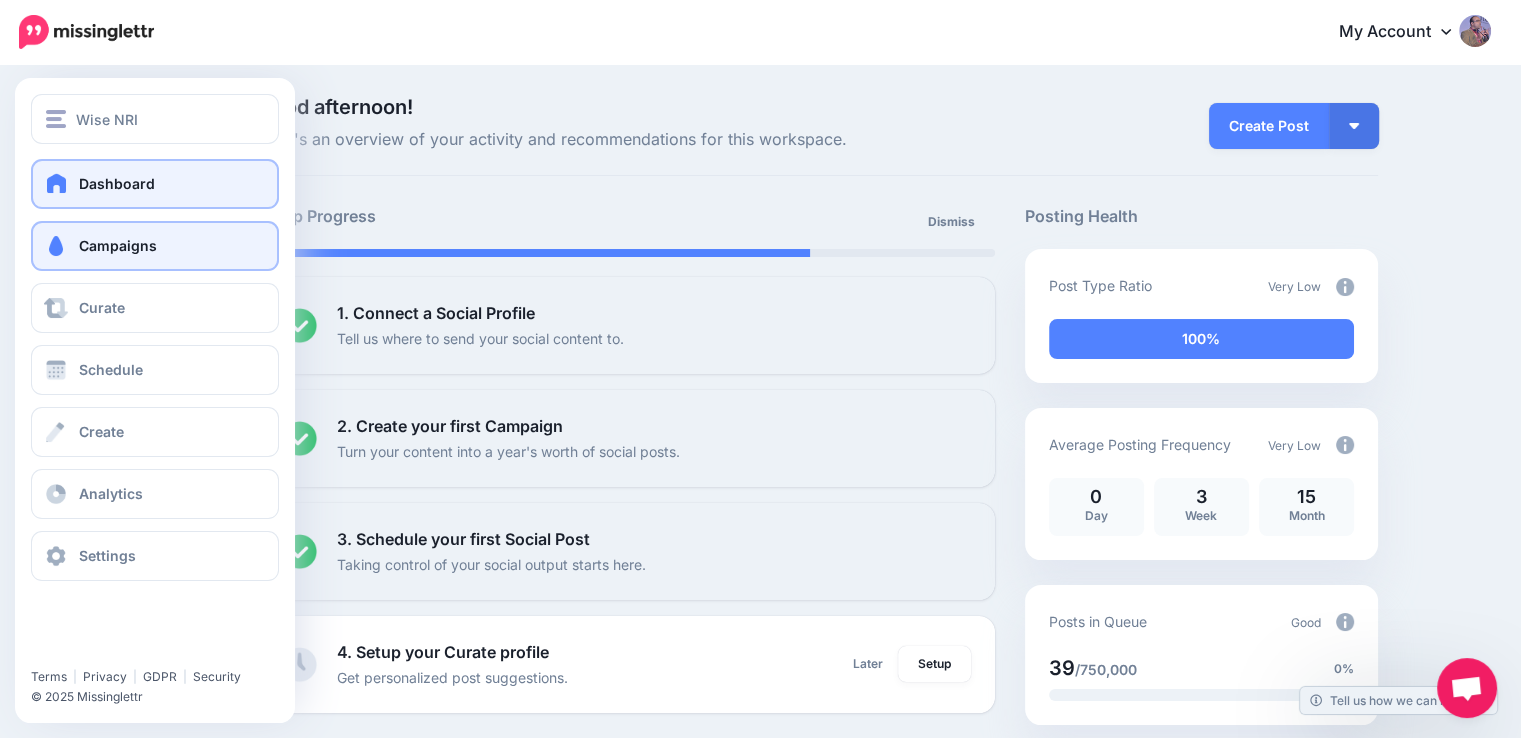 click on "Campaigns" at bounding box center [118, 245] 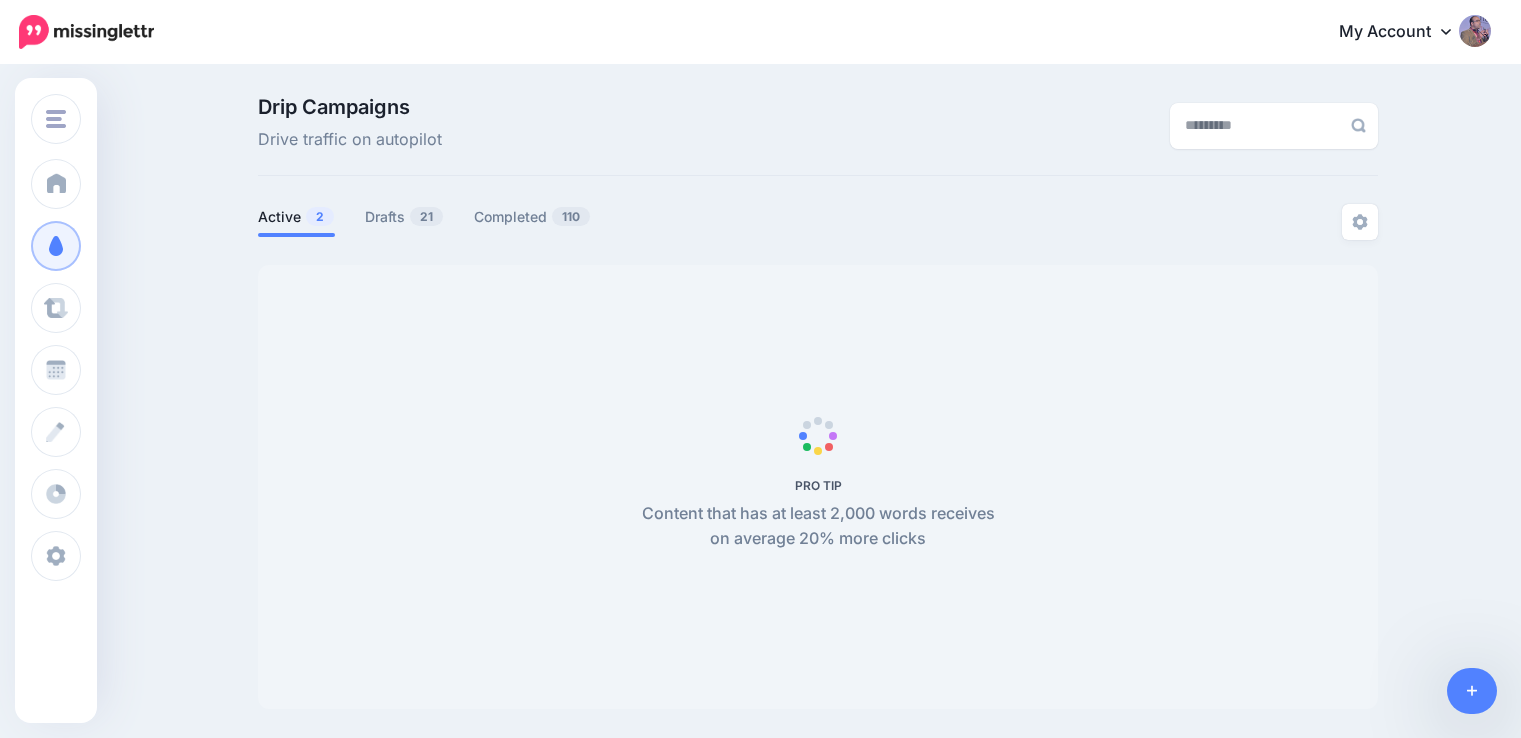 scroll, scrollTop: 0, scrollLeft: 0, axis: both 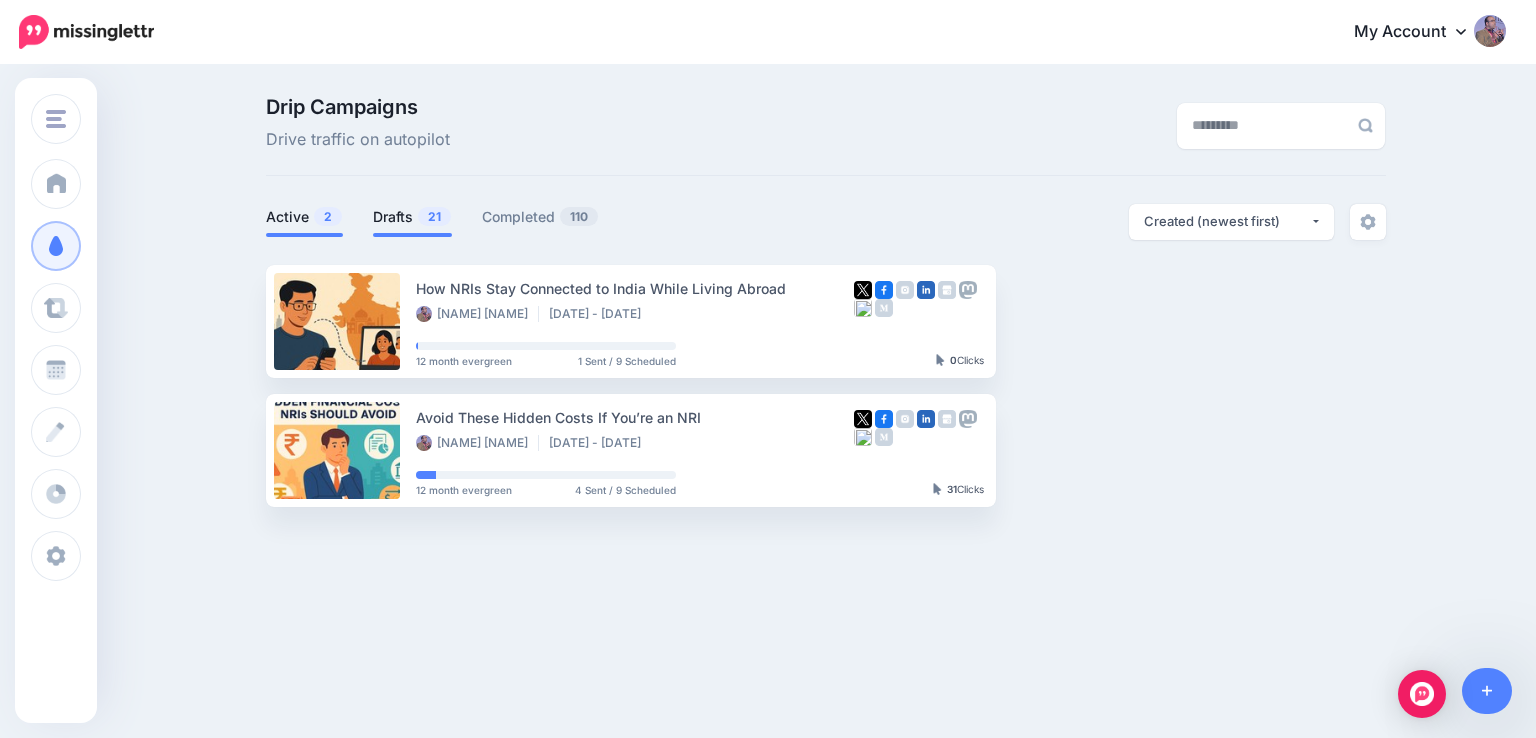 click on "21" at bounding box center (434, 216) 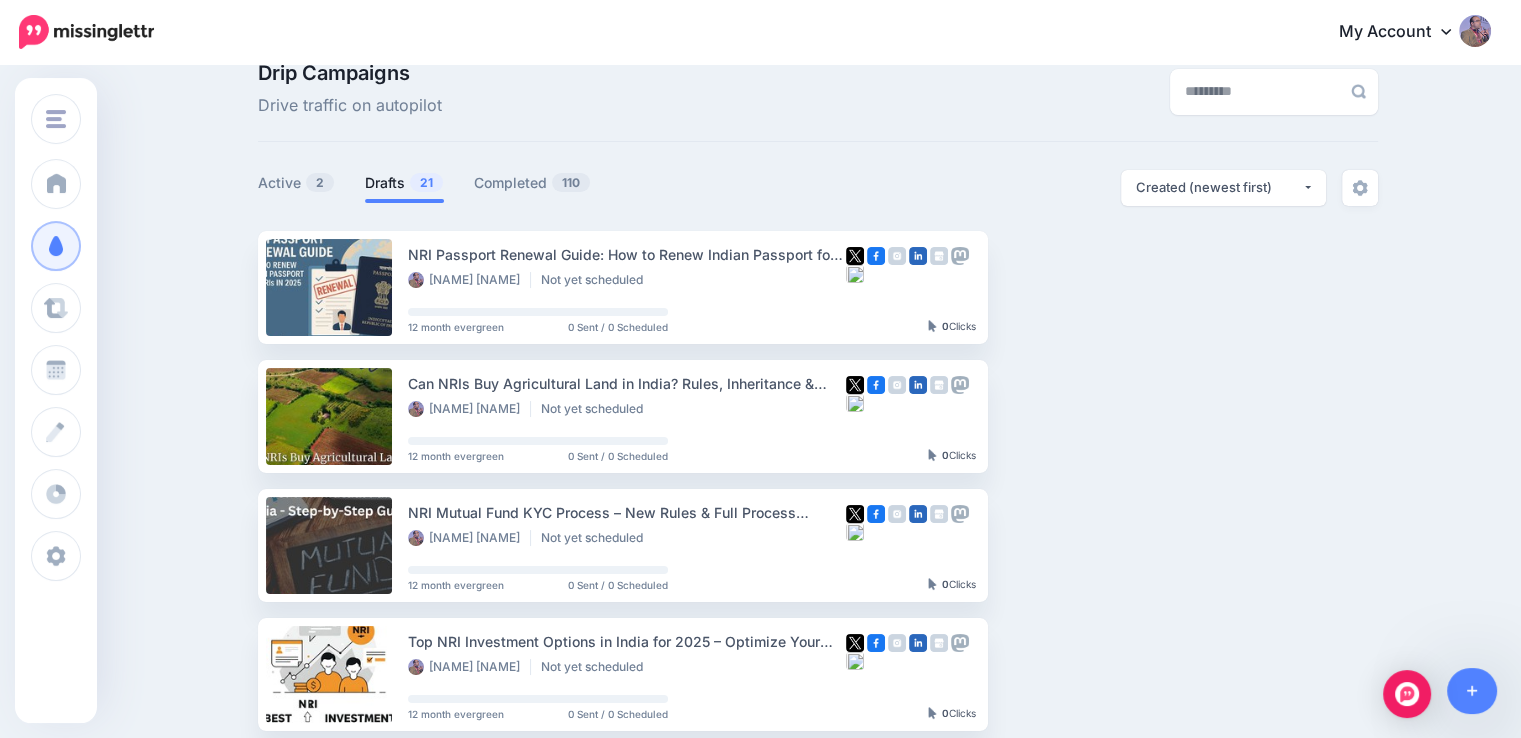 scroll, scrollTop: 0, scrollLeft: 0, axis: both 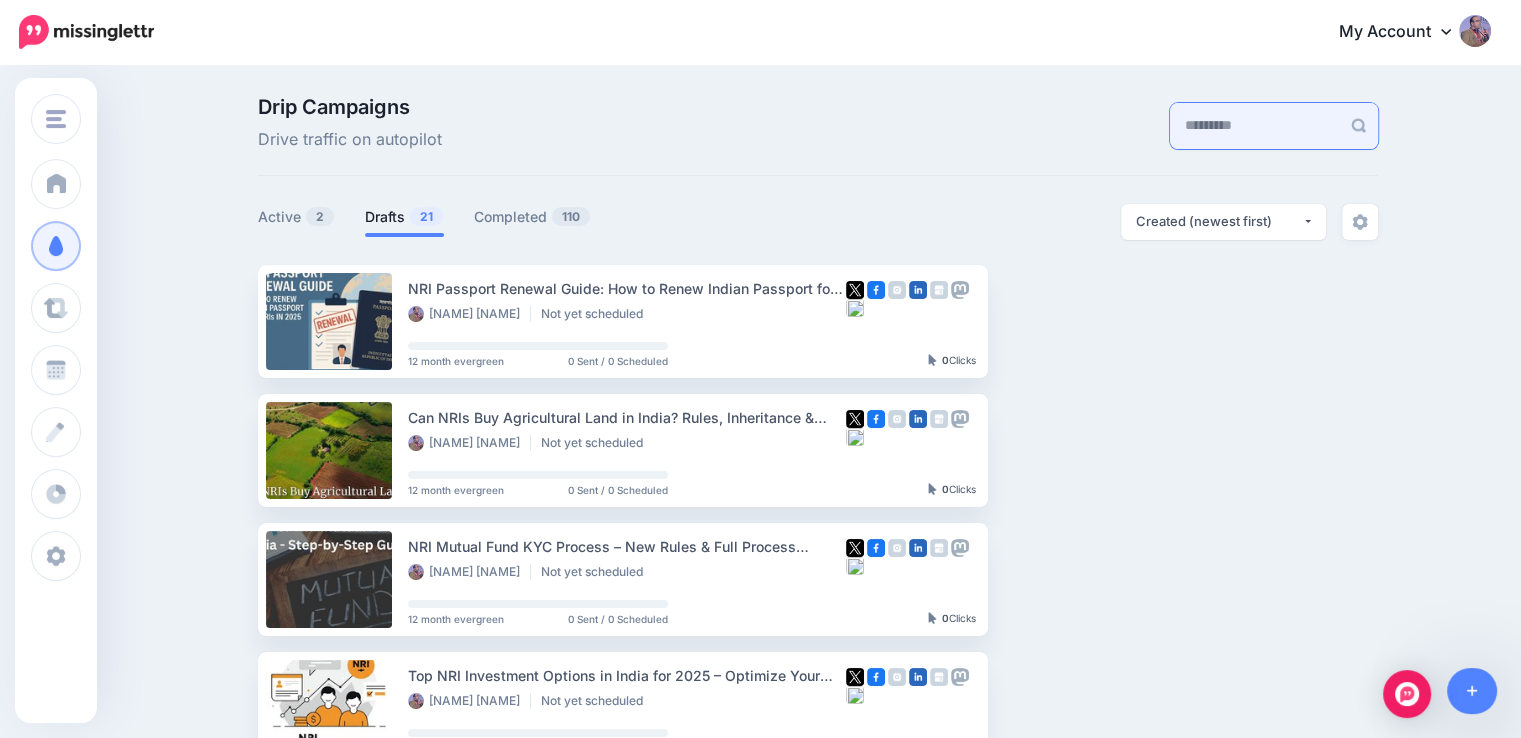 click at bounding box center (1255, 126) 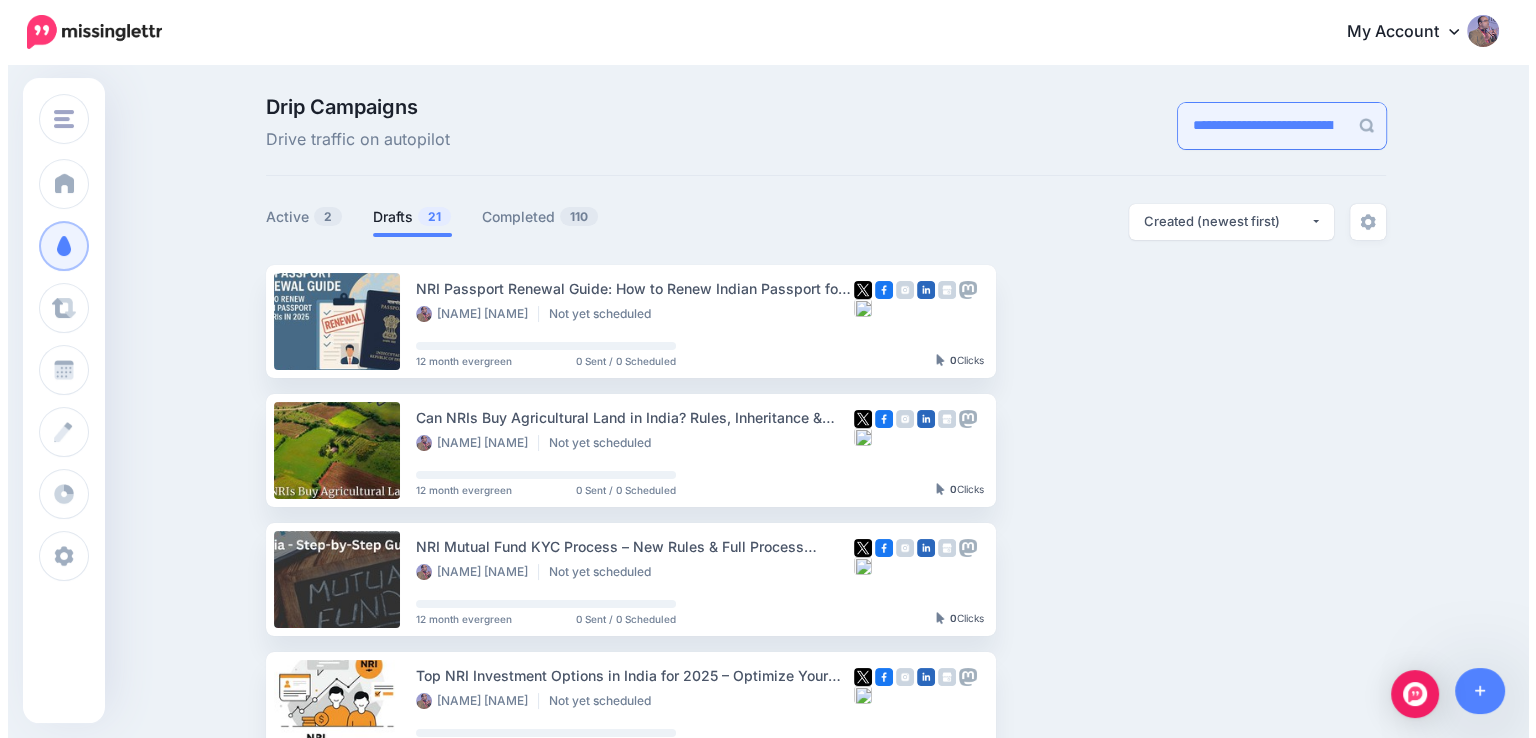 scroll, scrollTop: 0, scrollLeft: 55, axis: horizontal 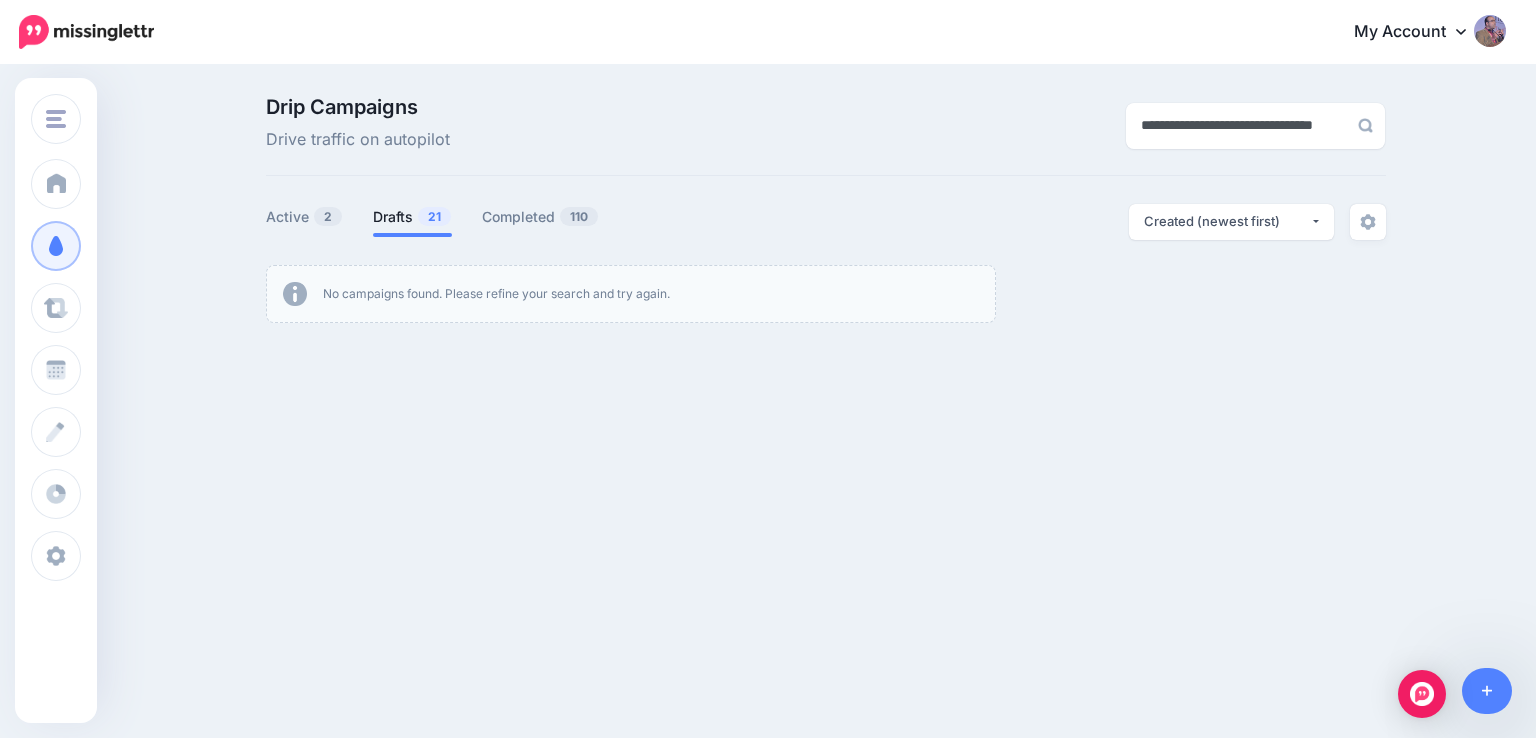 type on "**********" 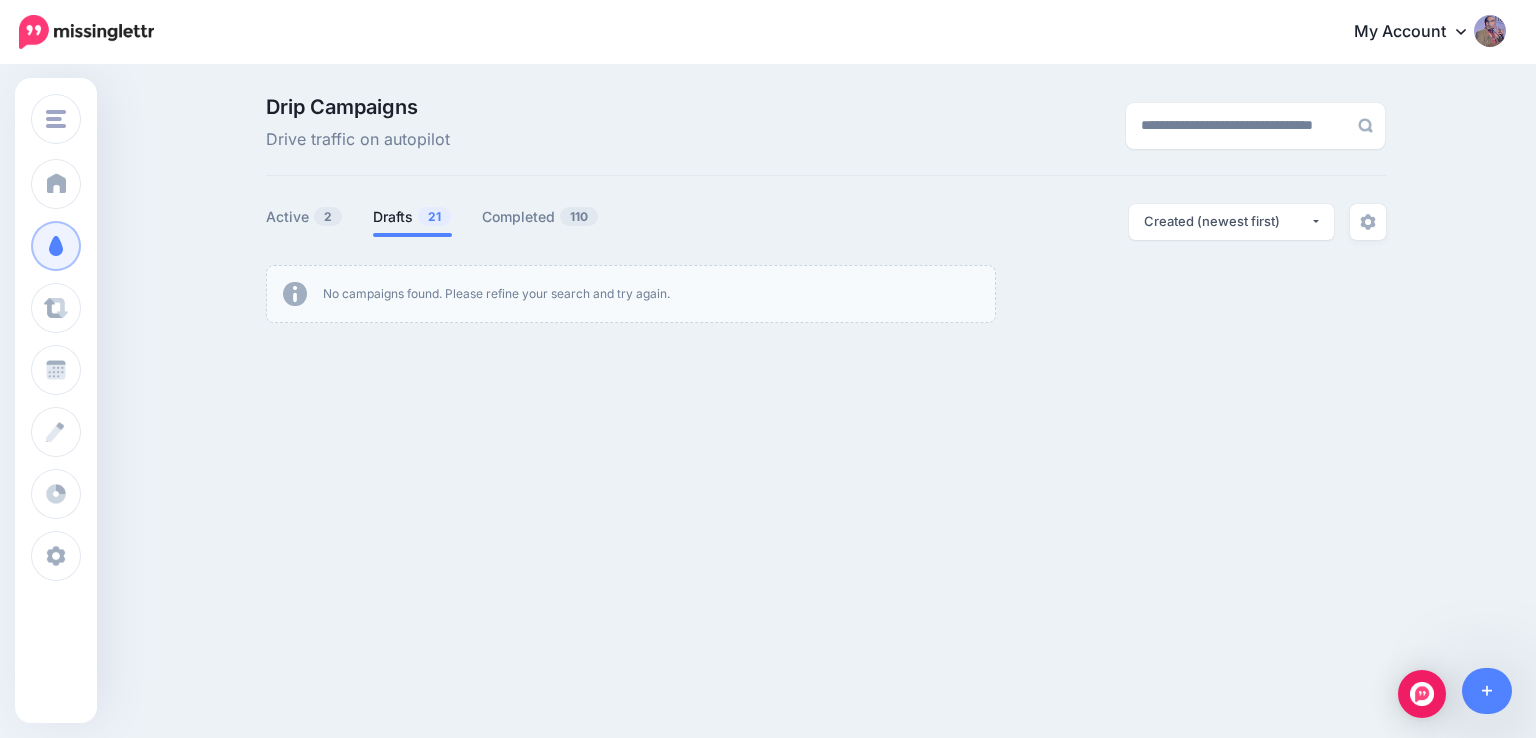 click on "Drafts  21" at bounding box center (412, 217) 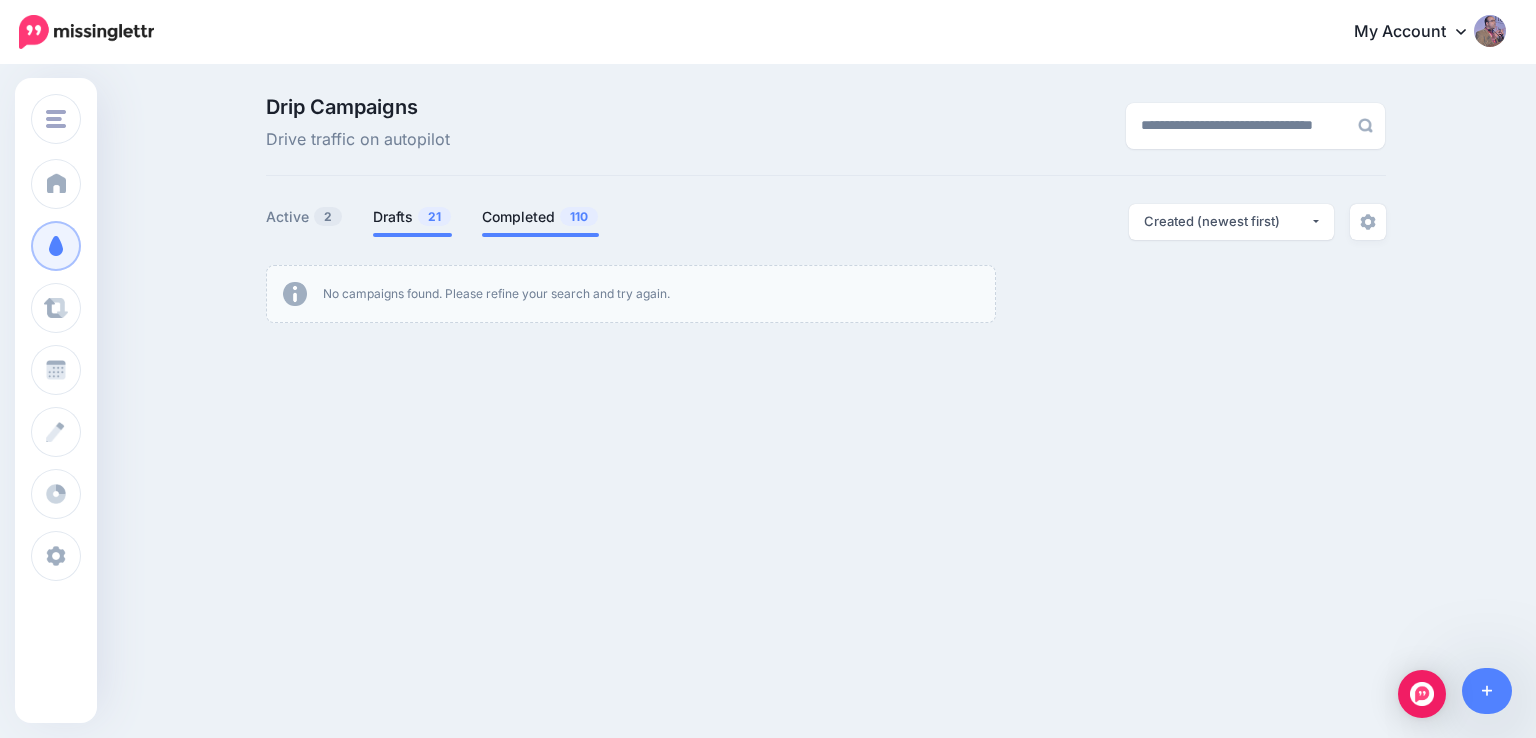 click on "Completed  110" at bounding box center [540, 217] 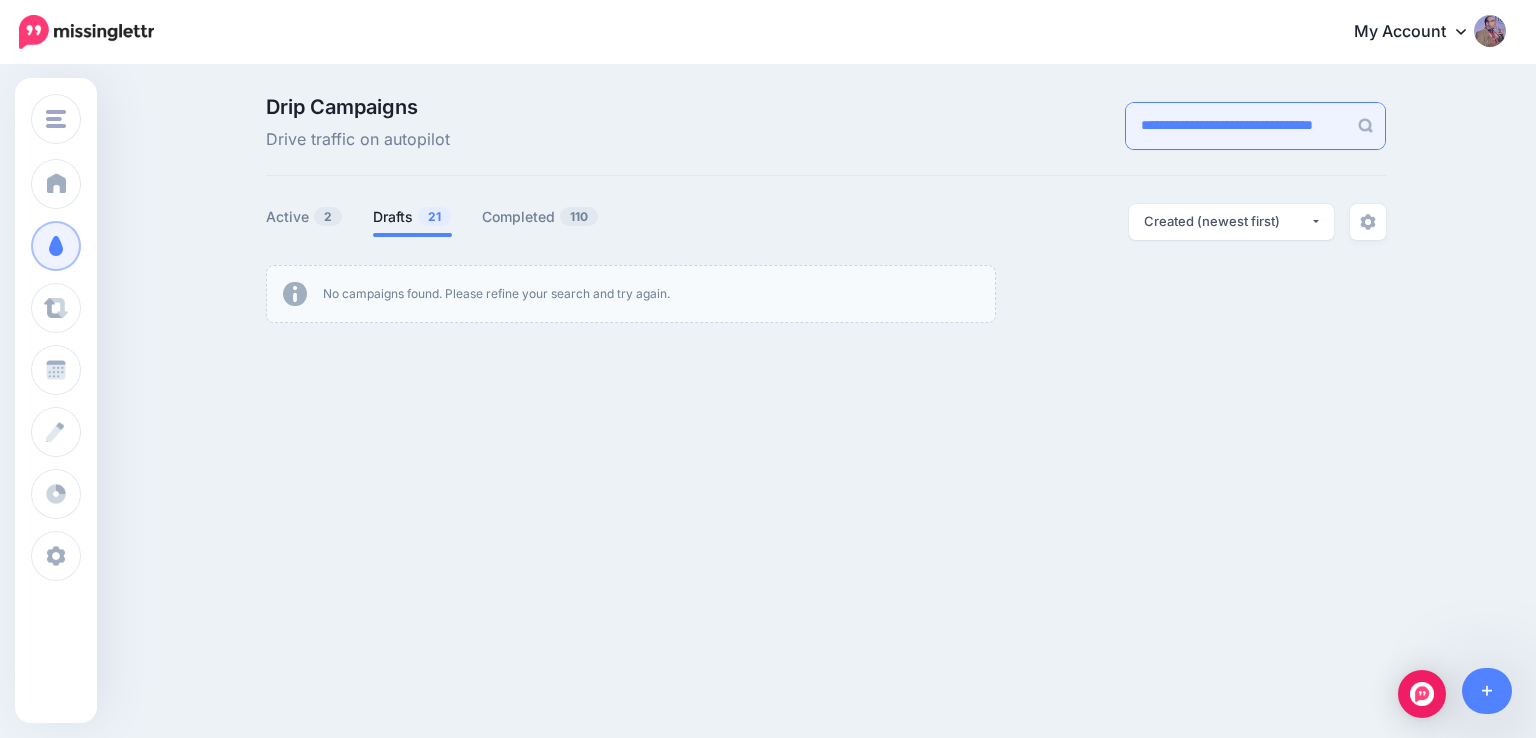 click on "**********" at bounding box center (1236, 126) 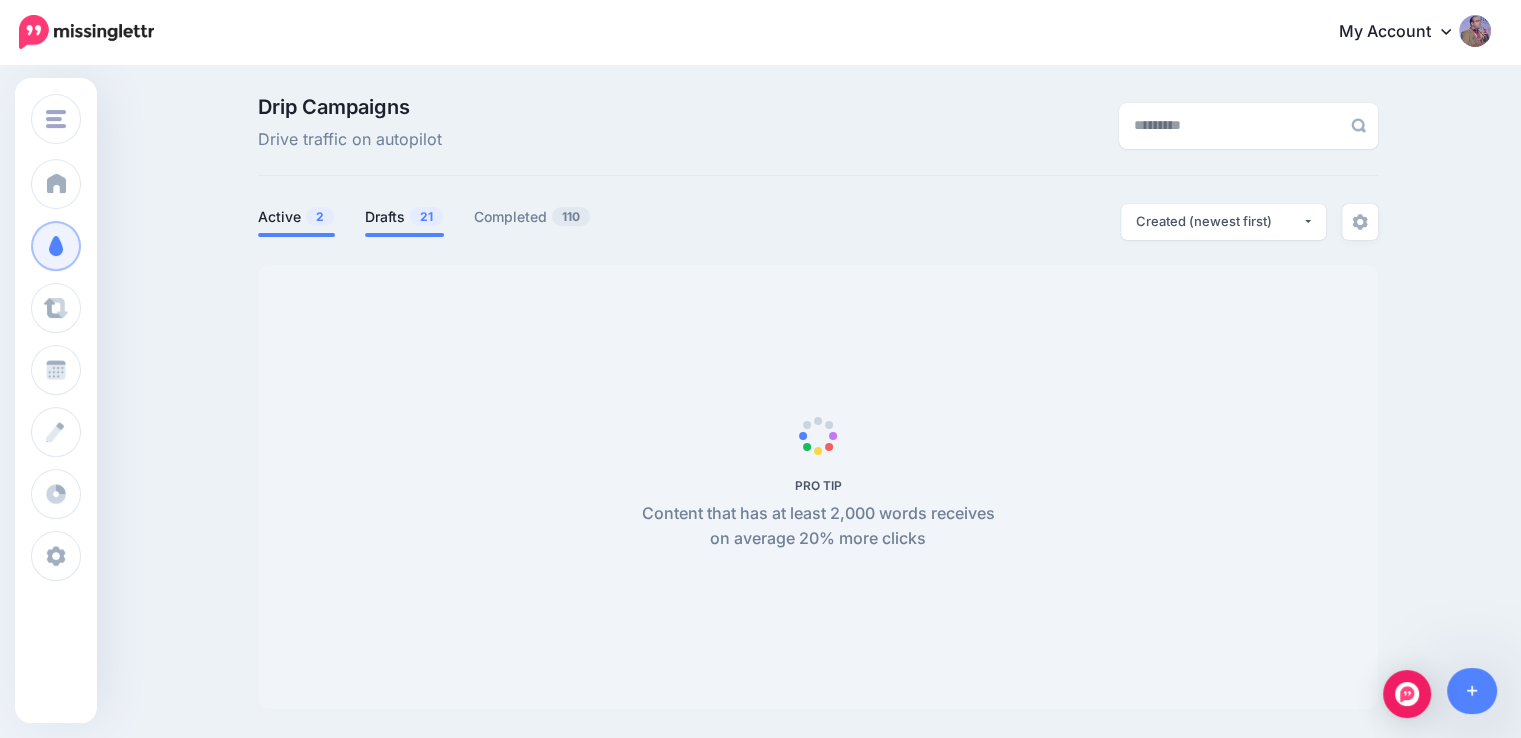 type 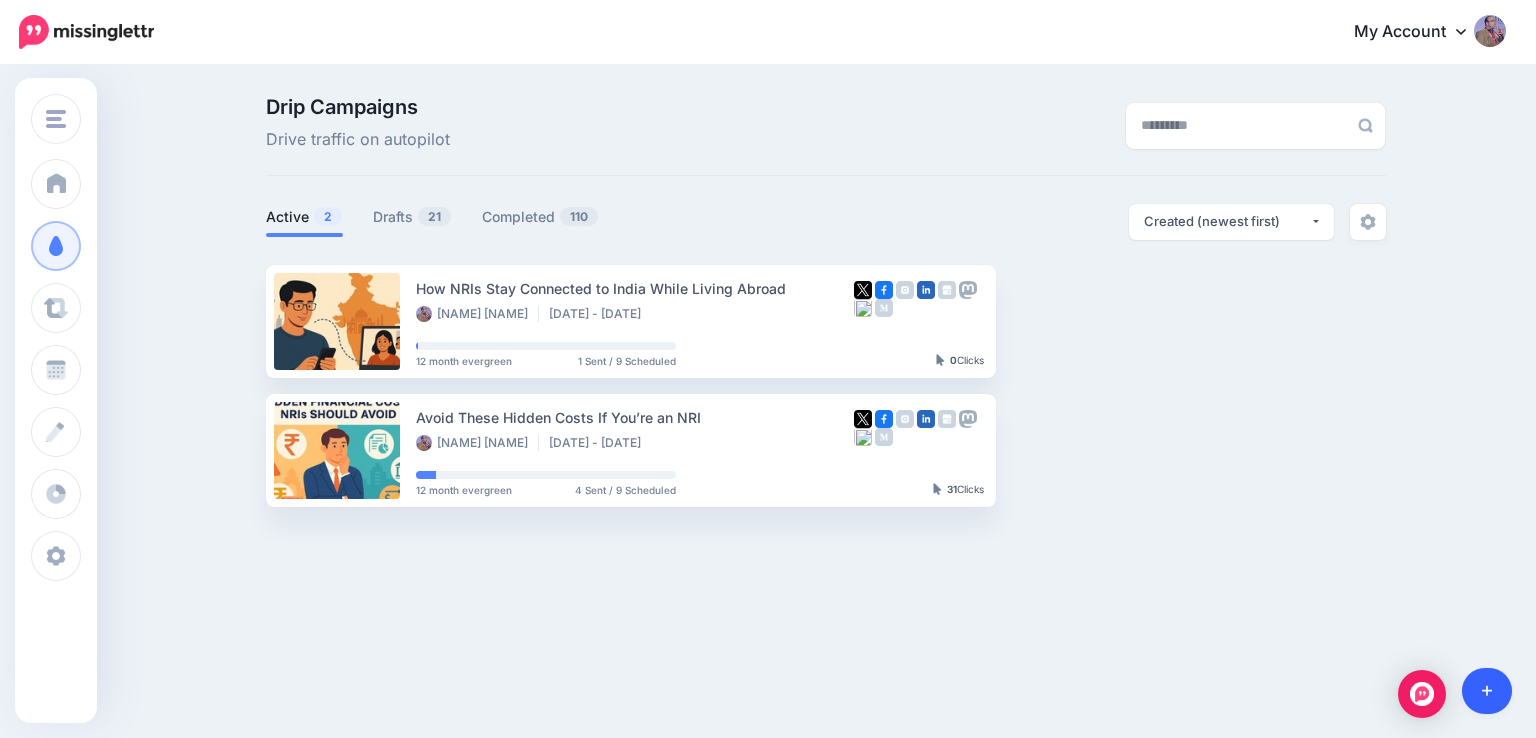 click at bounding box center (1487, 691) 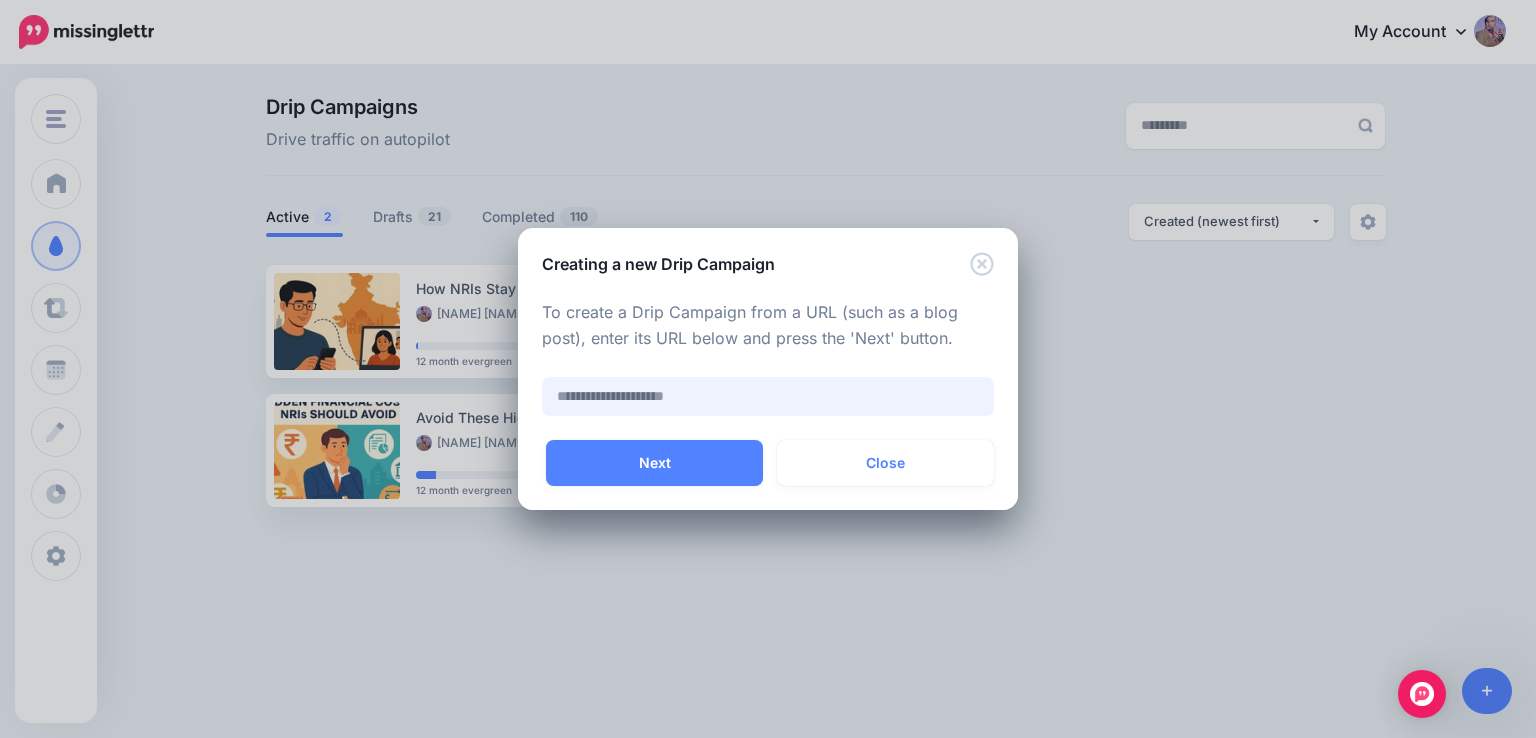 click at bounding box center [768, 396] 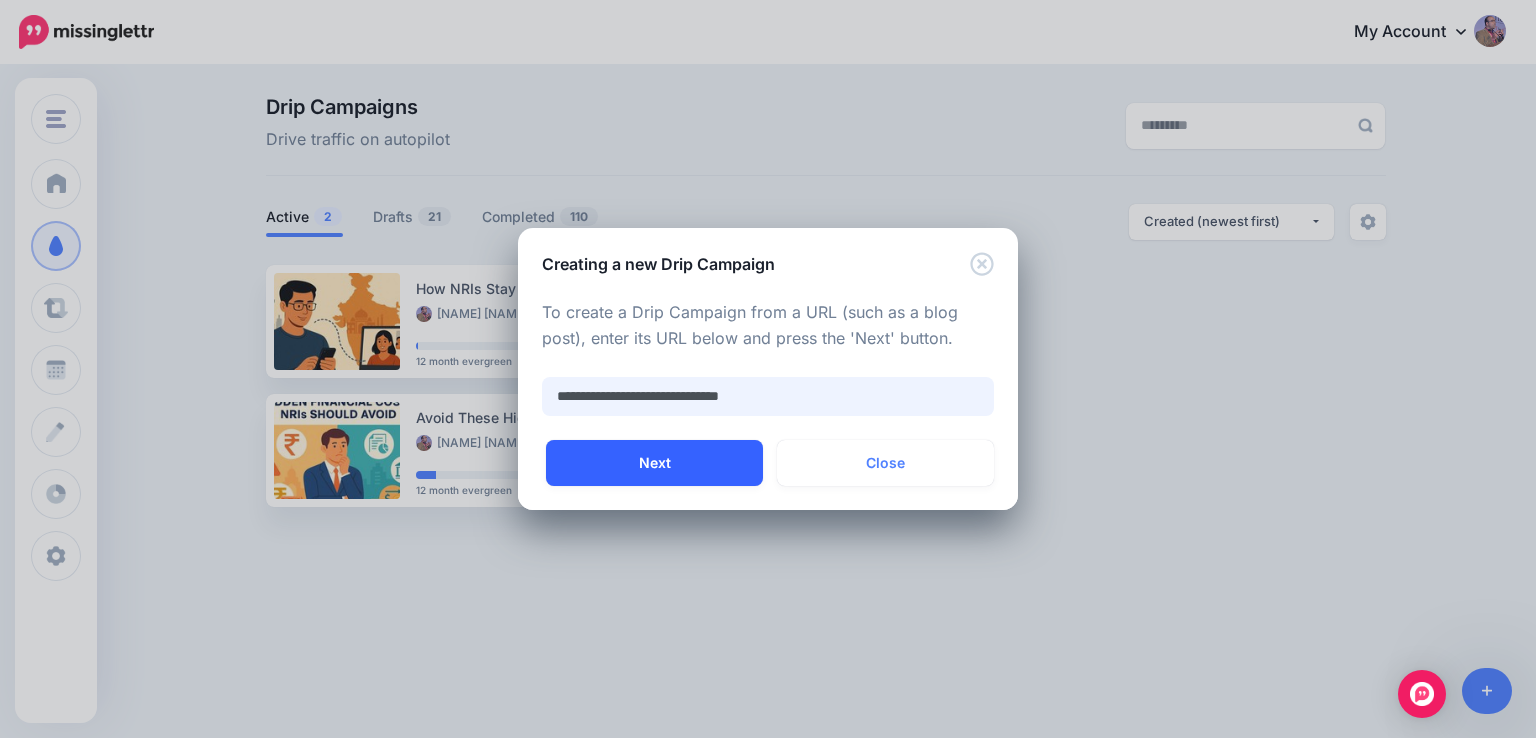 type on "**********" 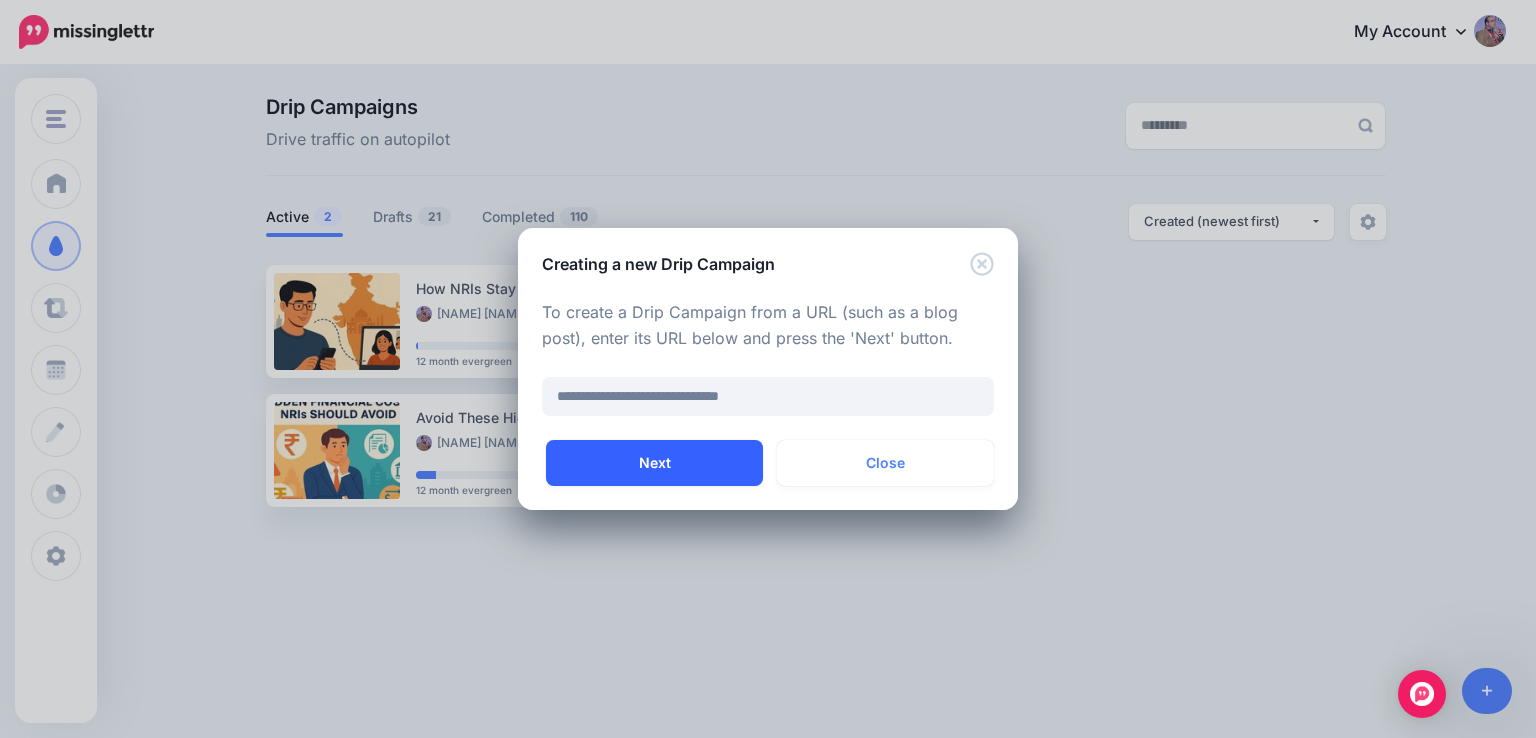 click on "Next" at bounding box center (654, 463) 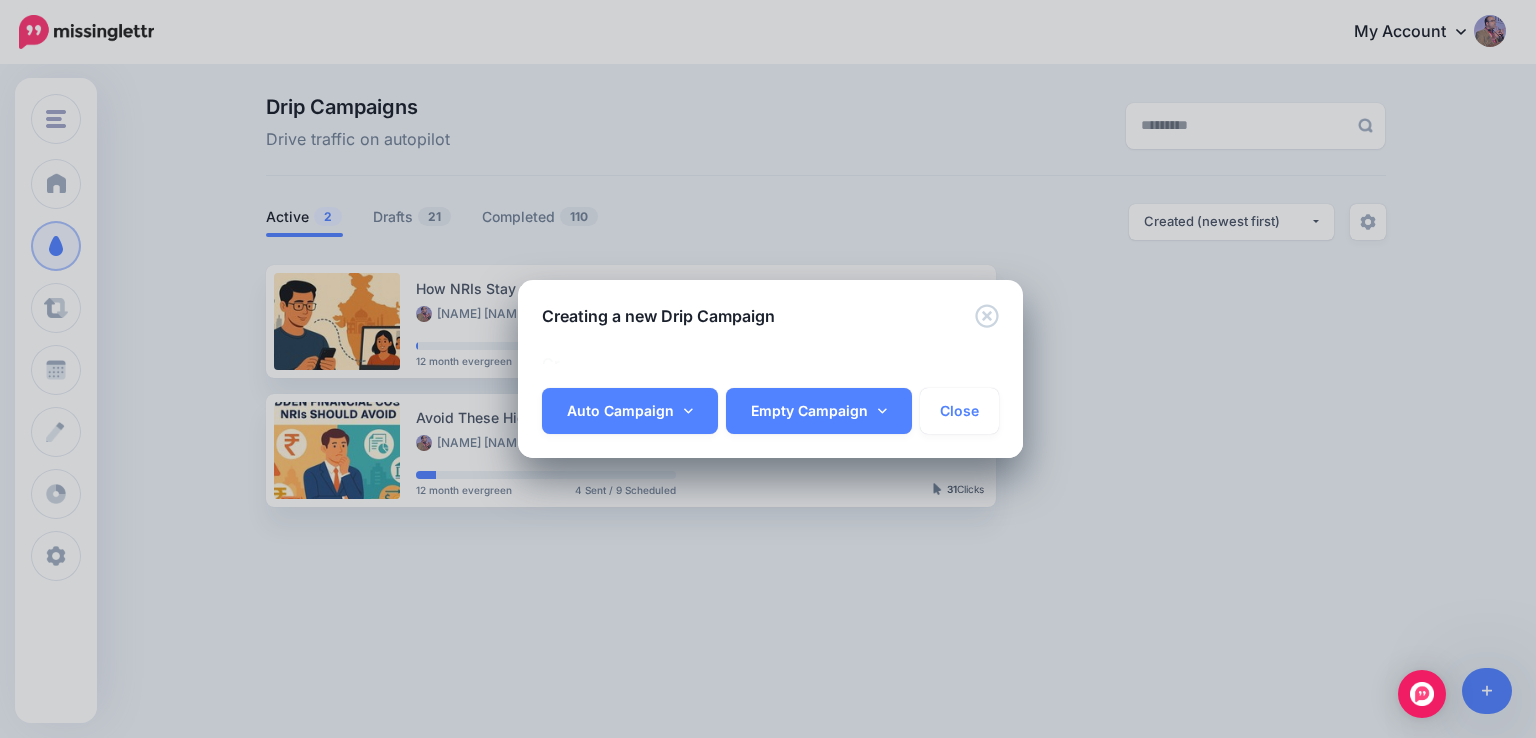 scroll, scrollTop: 0, scrollLeft: 0, axis: both 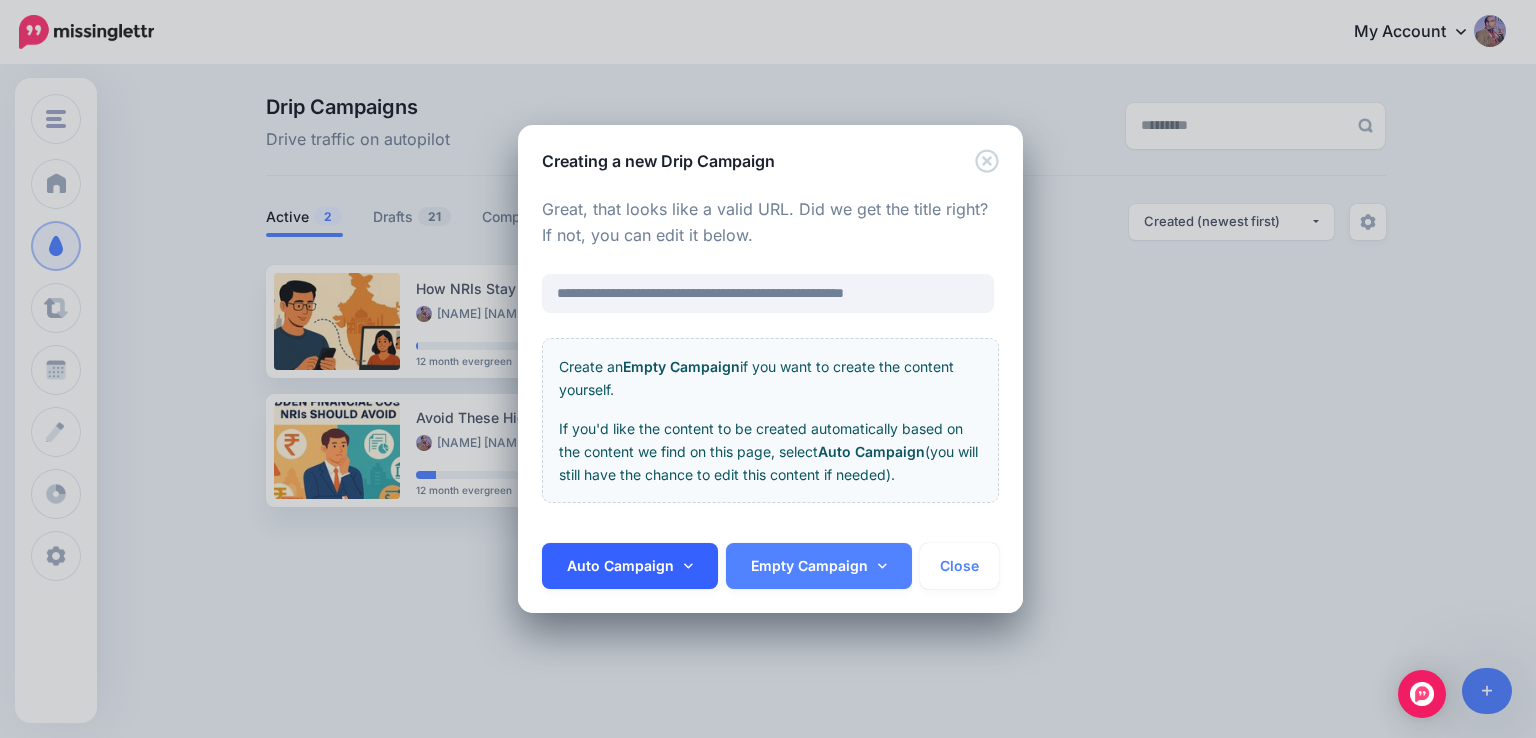 click 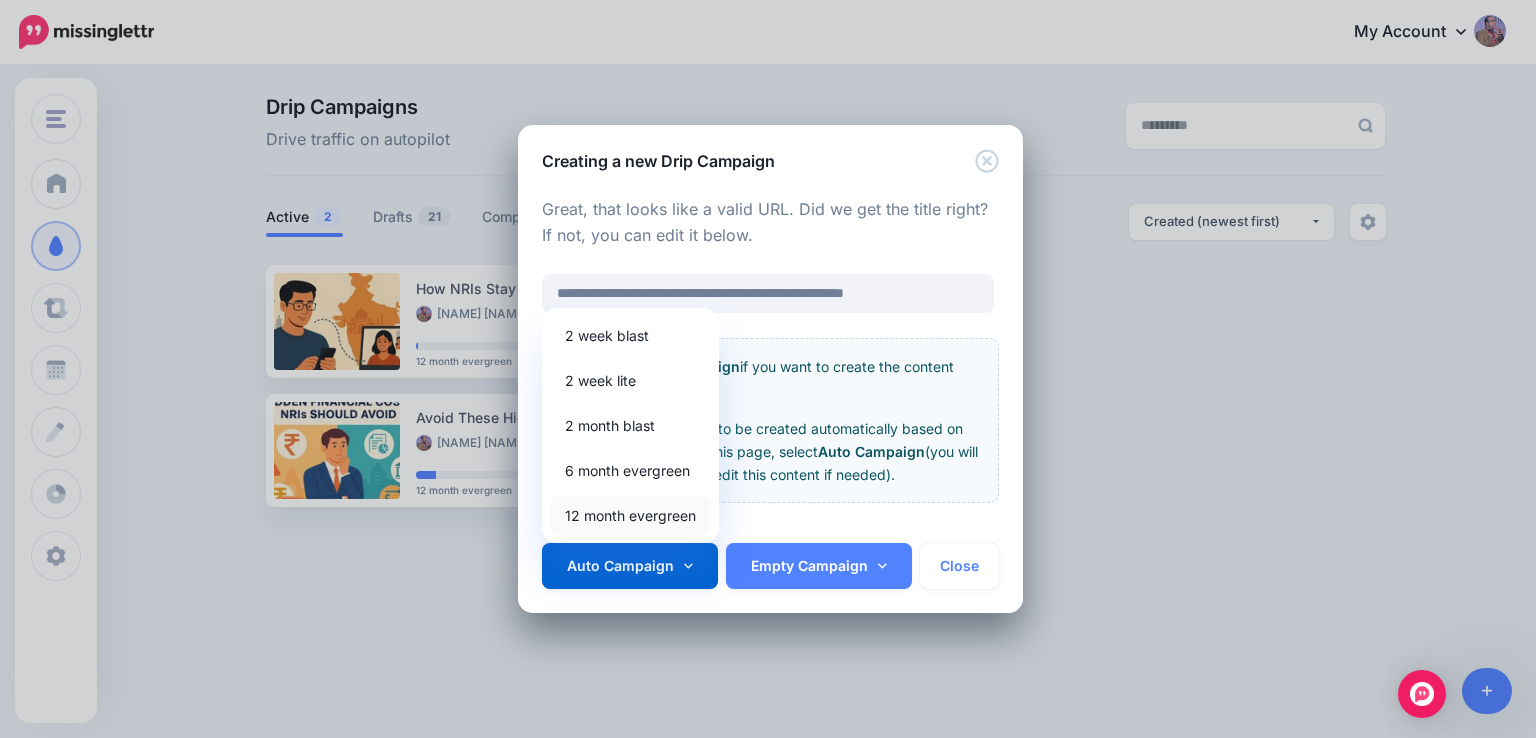 click on "12 month evergreen" at bounding box center (630, 515) 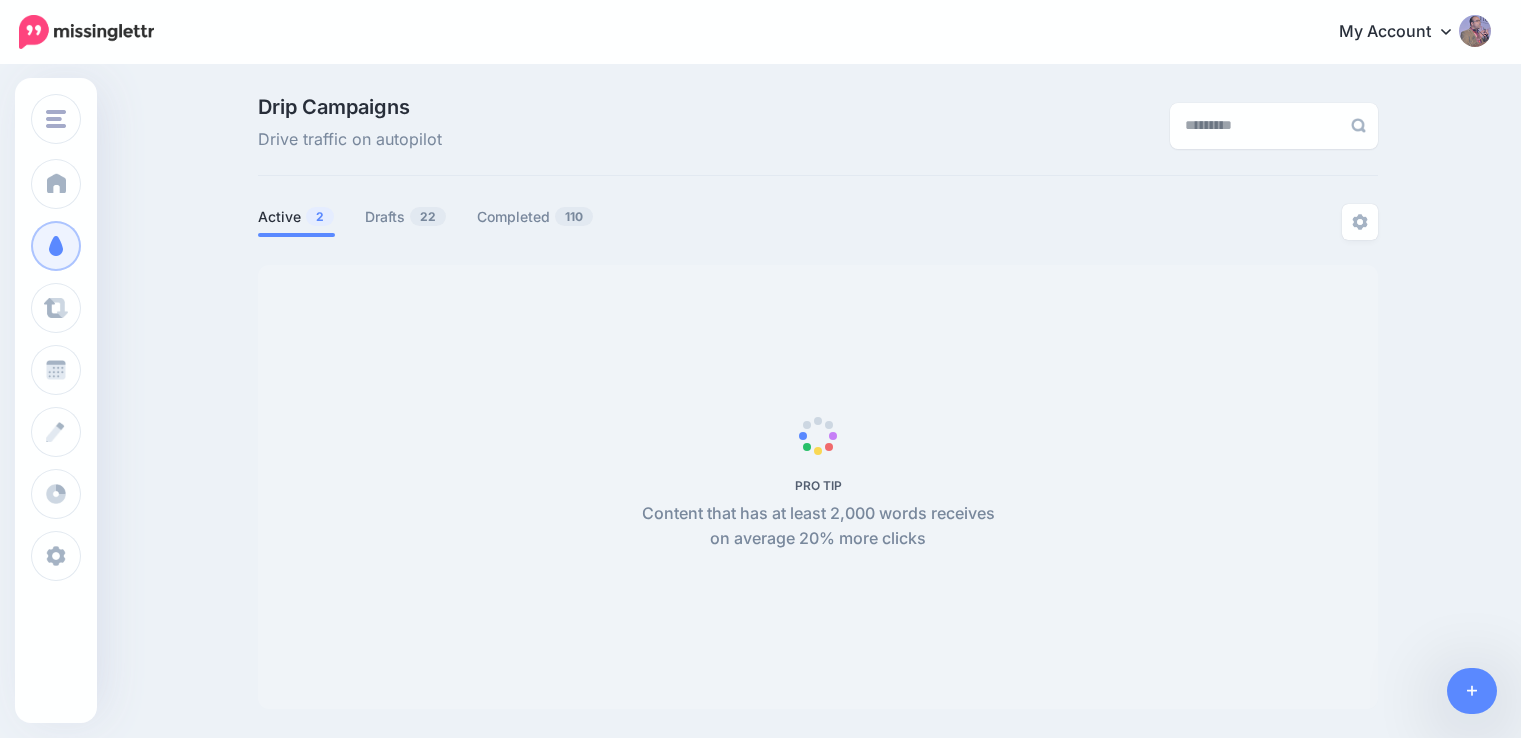 scroll, scrollTop: 0, scrollLeft: 0, axis: both 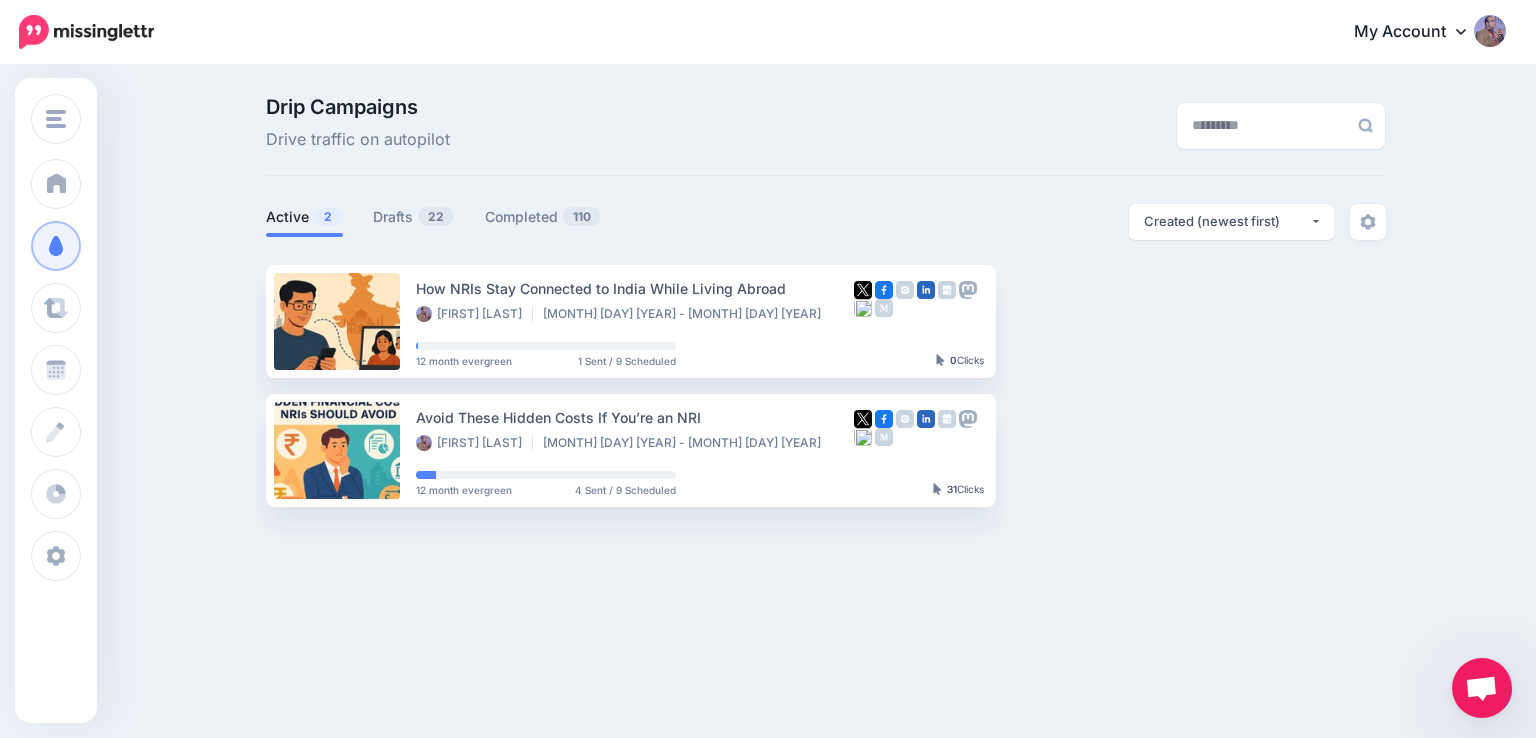 click on "Drip Campaigns
Drive traffic on autopilot
Active  2
22" at bounding box center (826, 302) 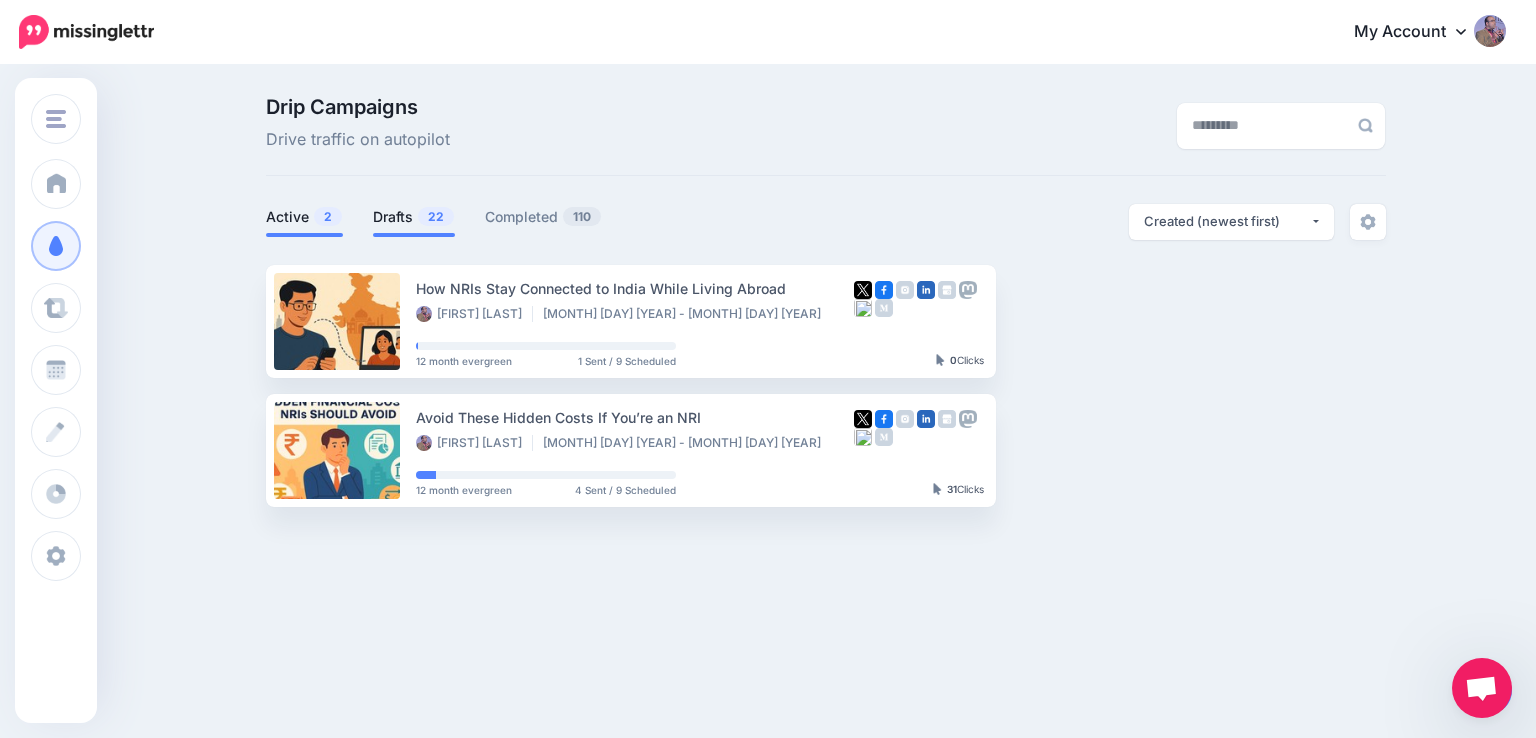 click on "Drafts  22" at bounding box center (414, 217) 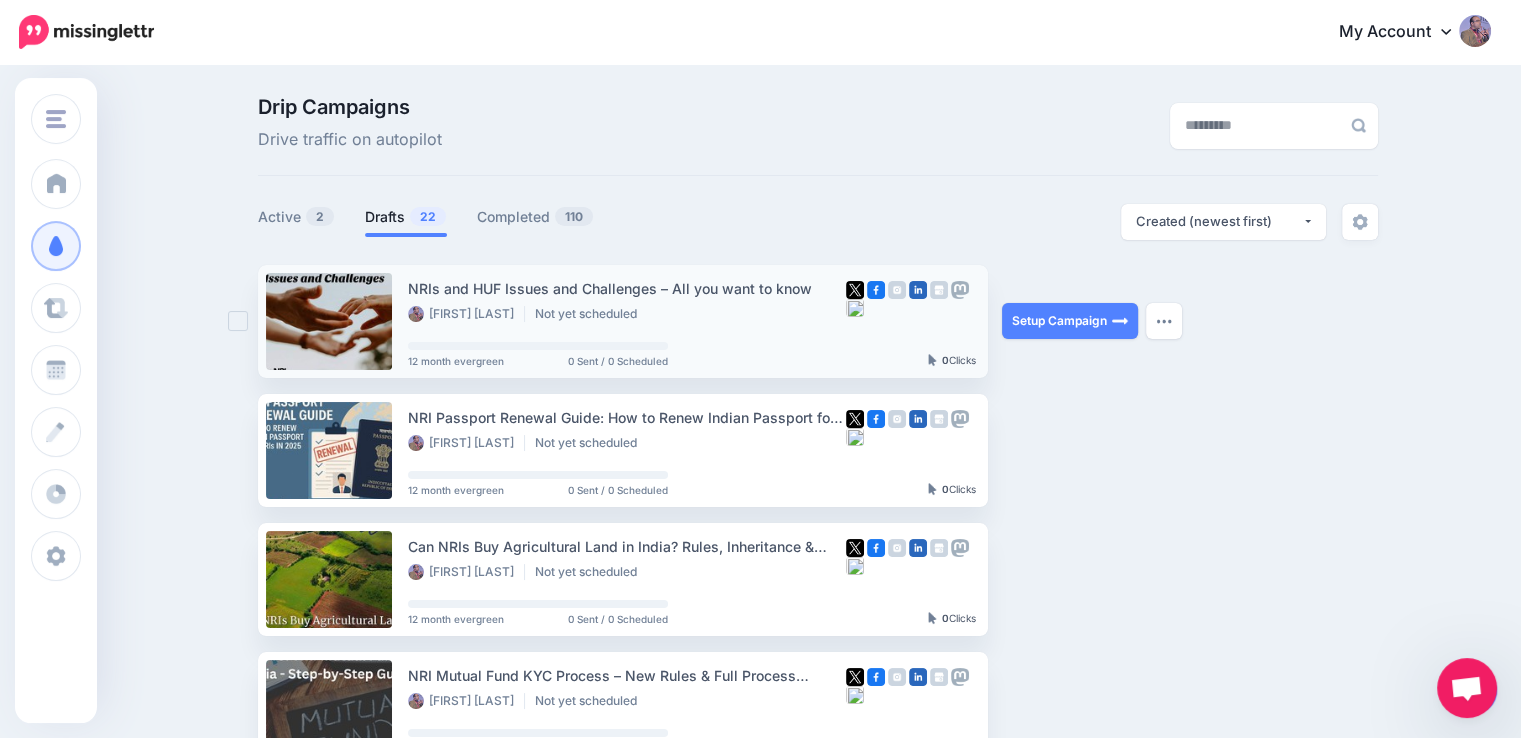 click on "[NATIONALITY] and HUF Issues and Challenges – All you want to know" at bounding box center [627, 288] 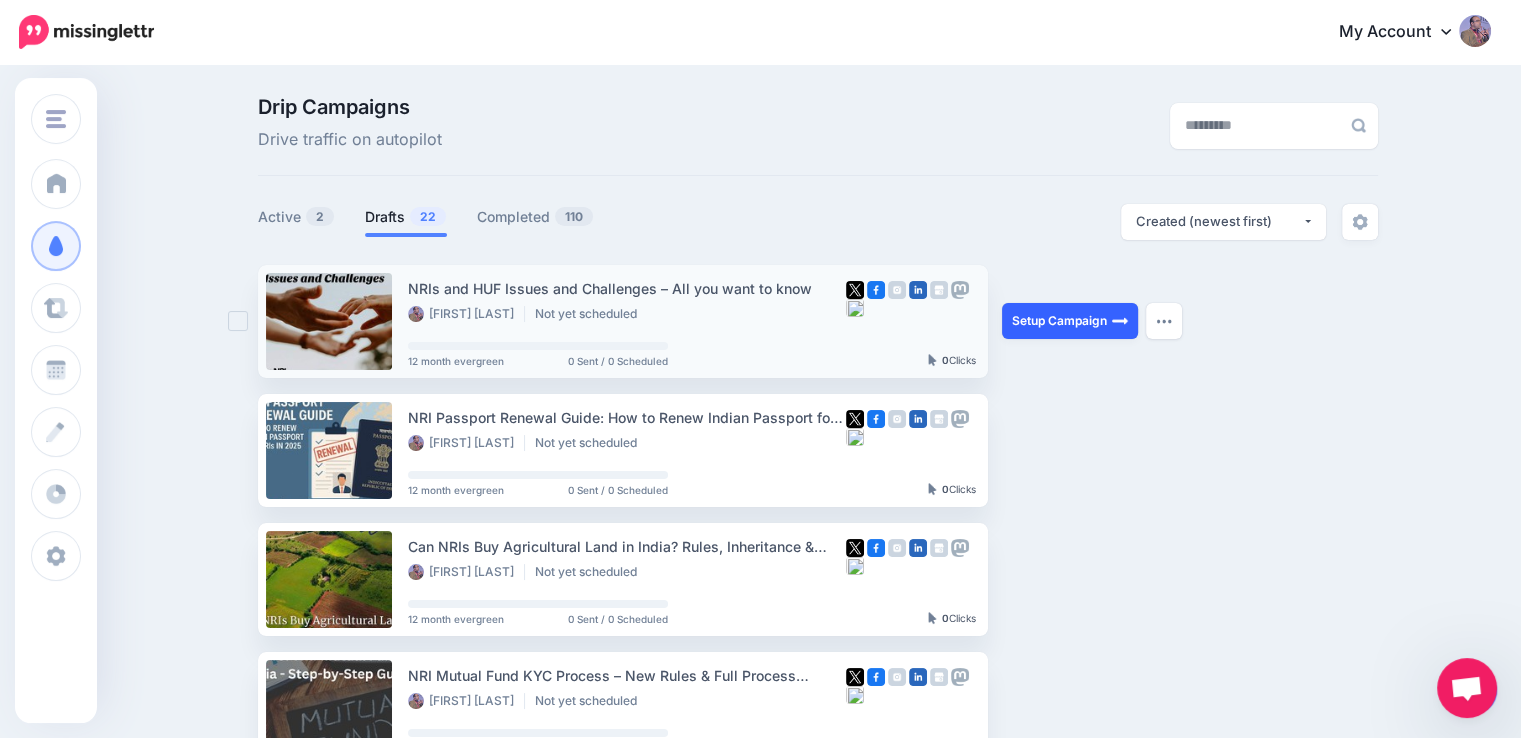 click on "Setup Campaign" at bounding box center (1070, 321) 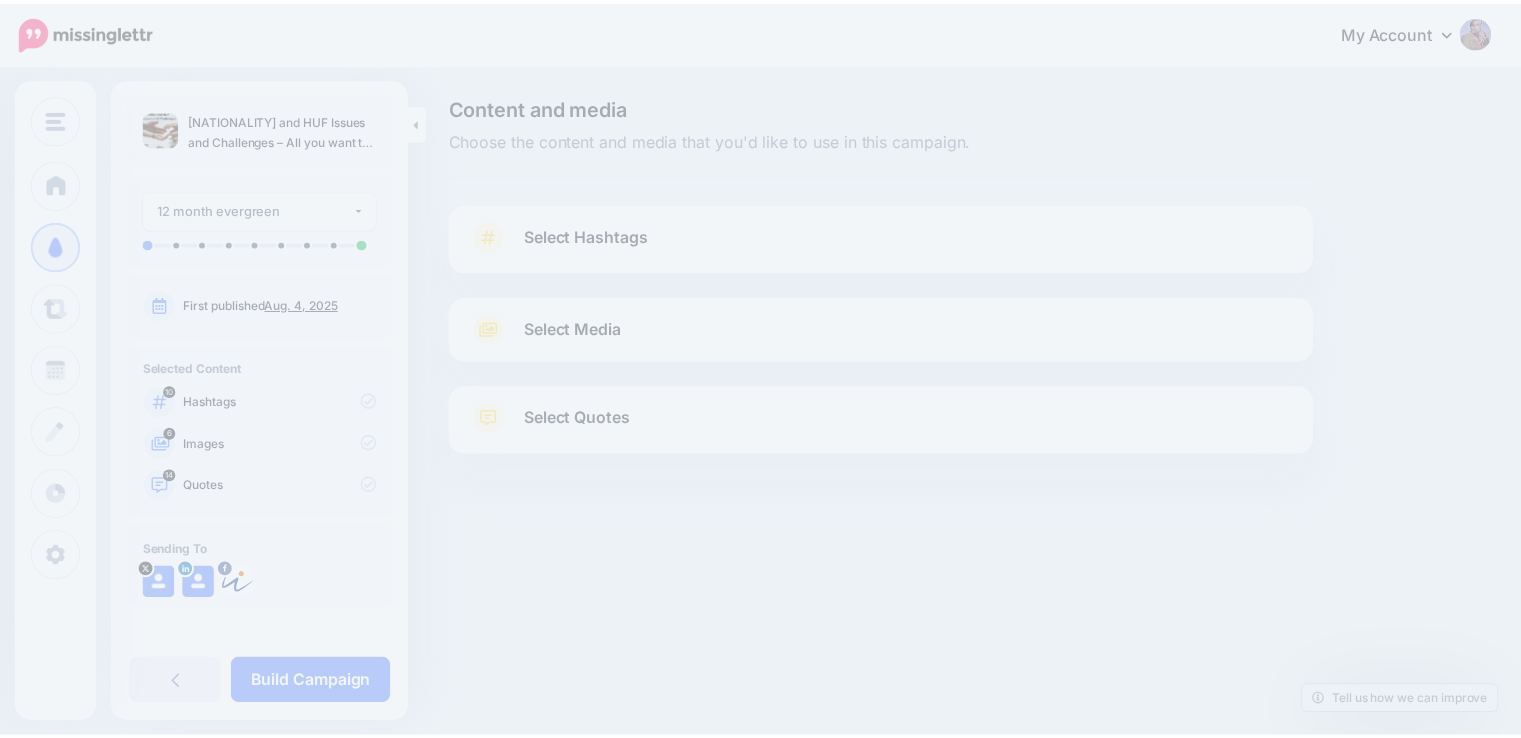 scroll, scrollTop: 0, scrollLeft: 0, axis: both 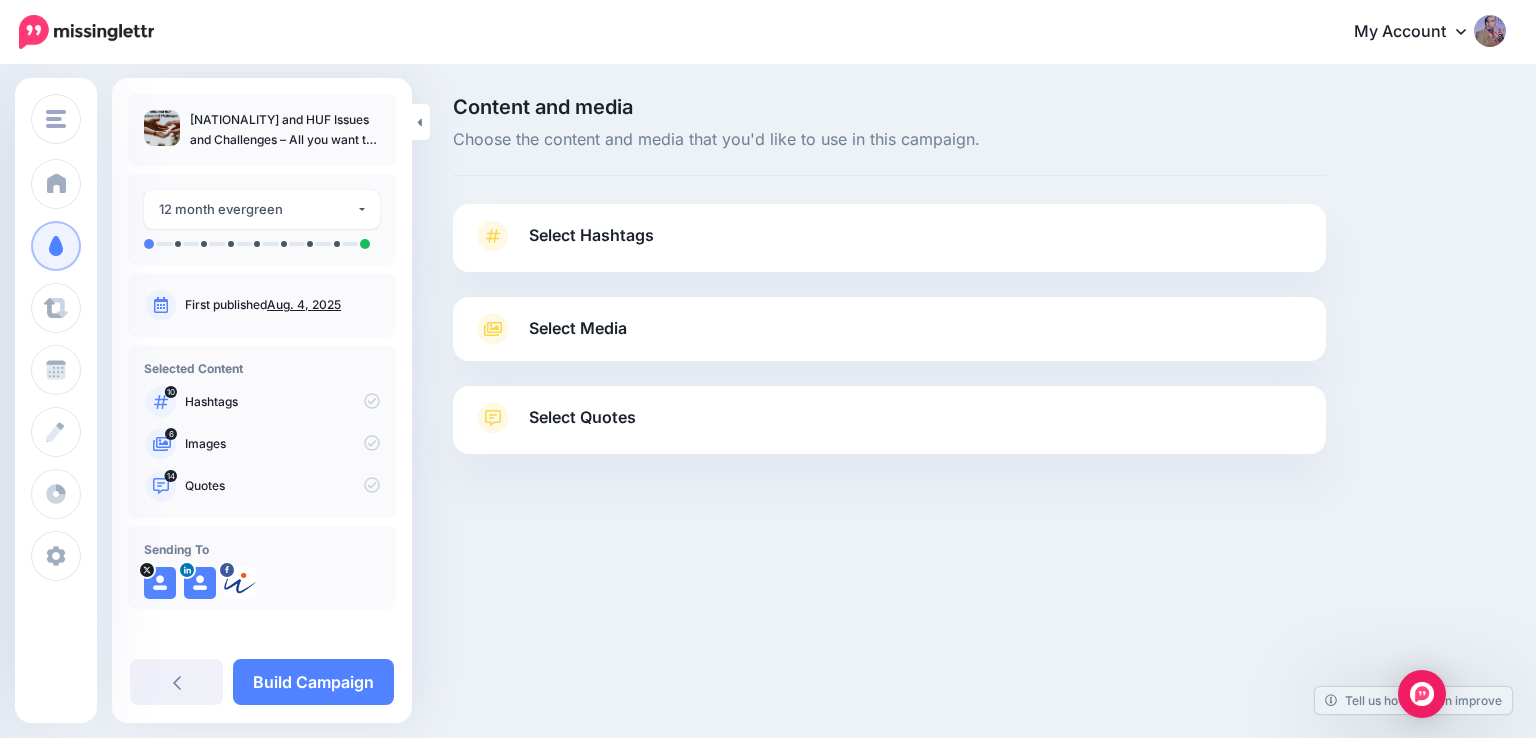 click on "Select Hashtags" at bounding box center (591, 235) 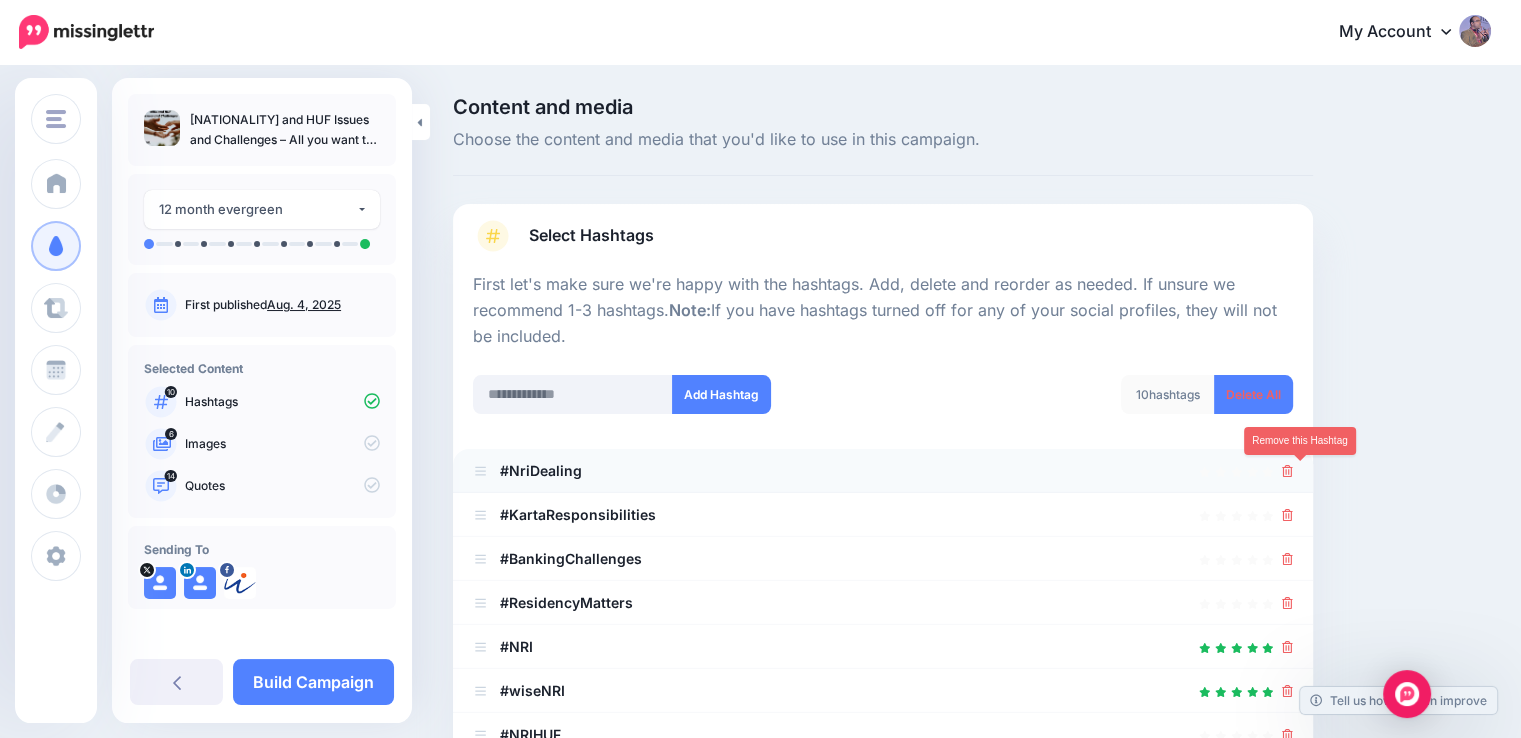 click 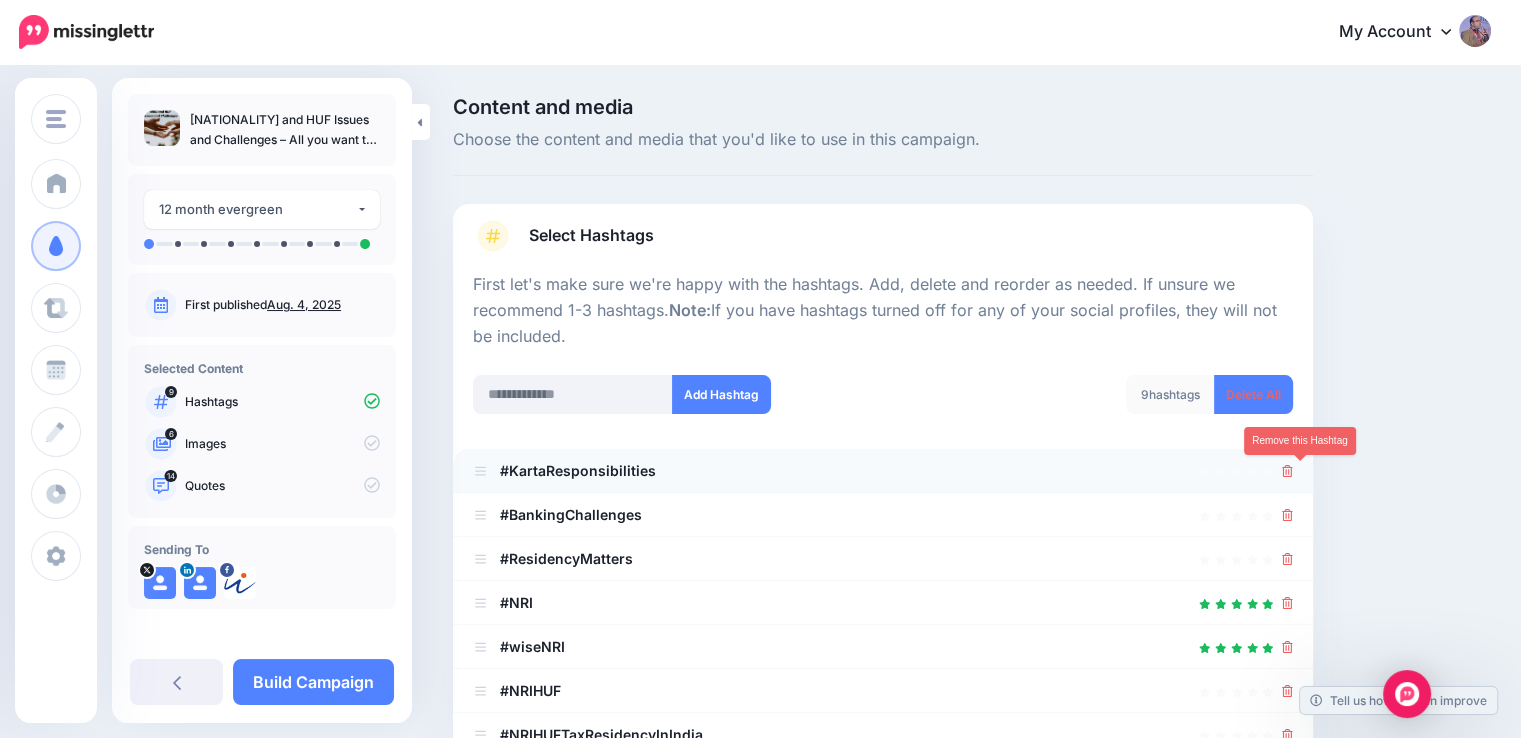 click 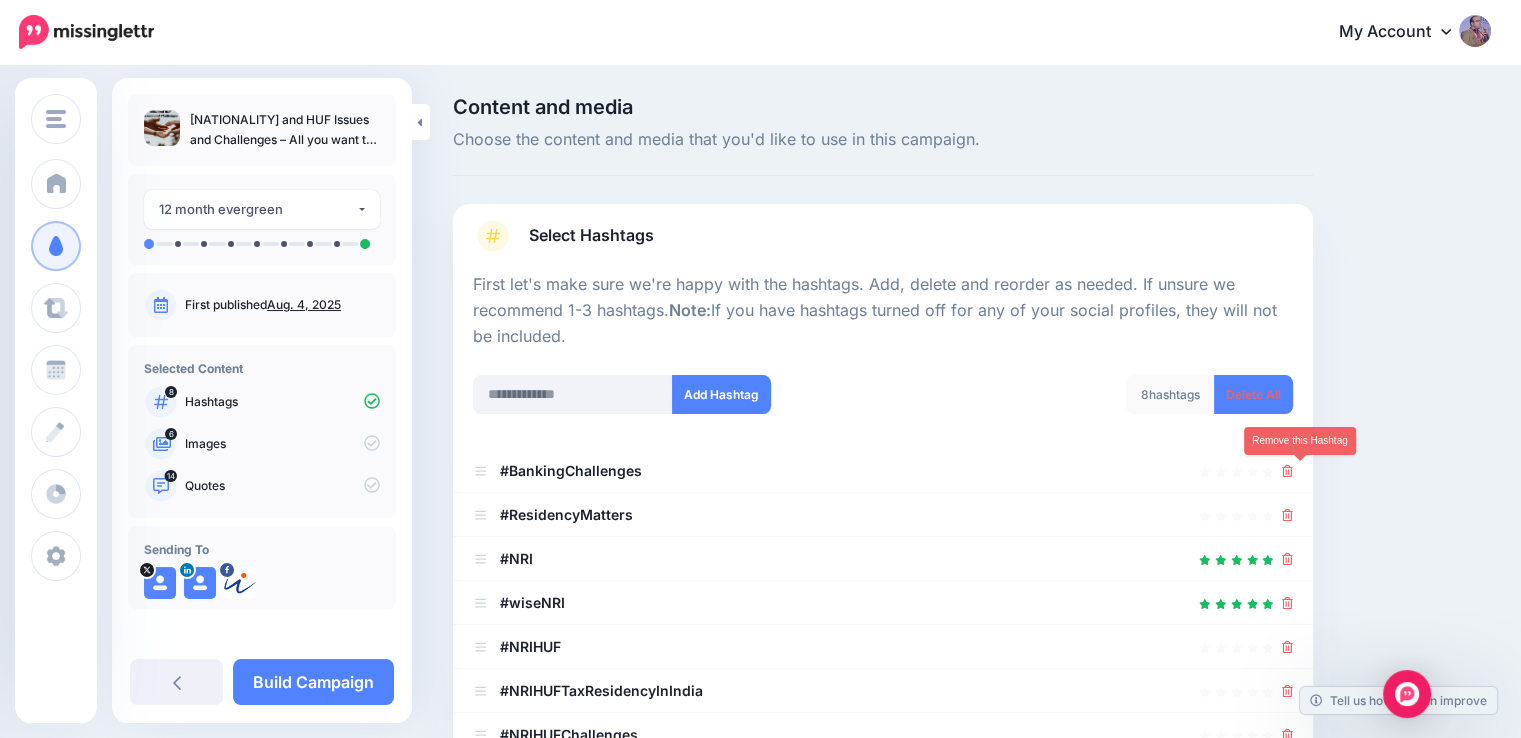 click 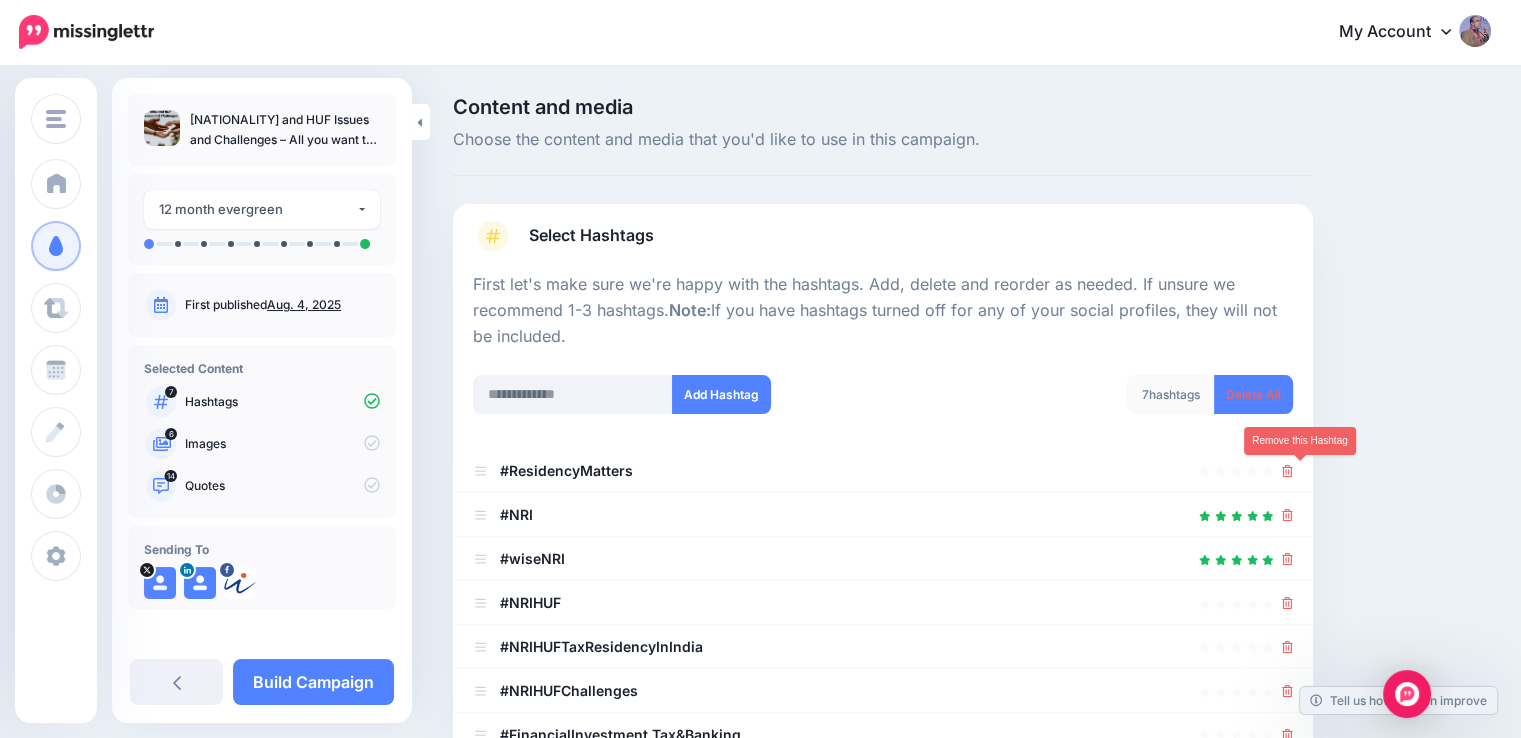 click 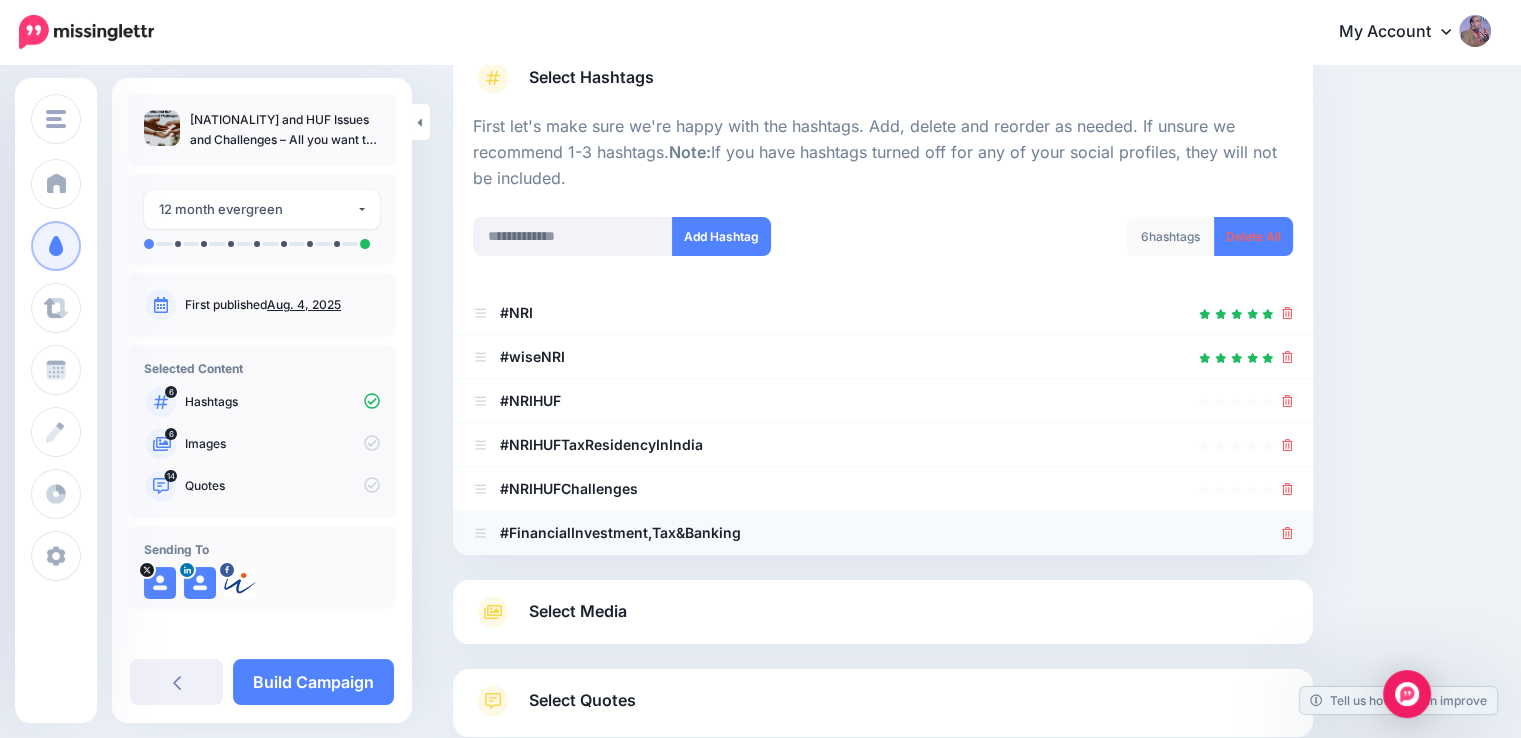 scroll, scrollTop: 287, scrollLeft: 0, axis: vertical 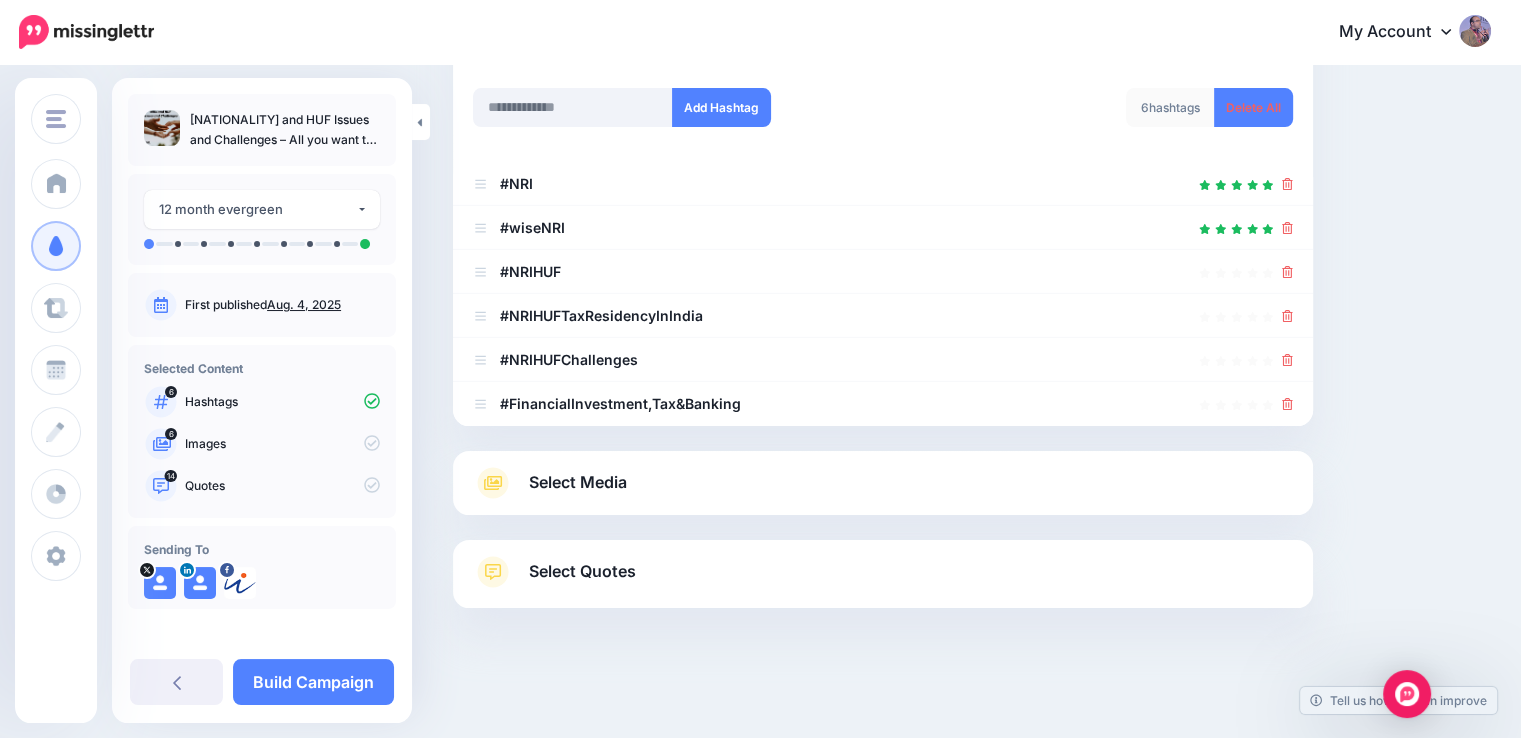 click on "Select Media" at bounding box center [578, 482] 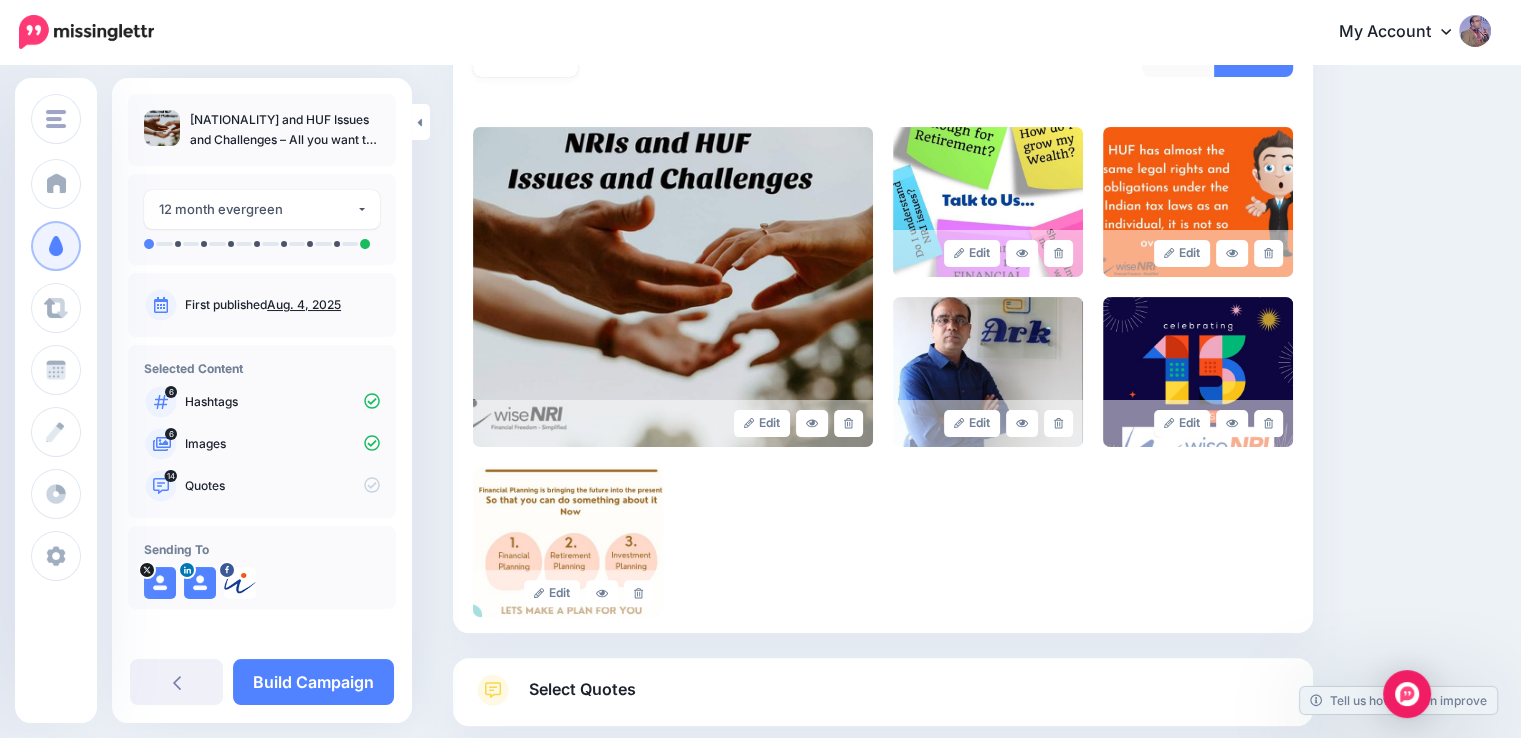 scroll, scrollTop: 512, scrollLeft: 0, axis: vertical 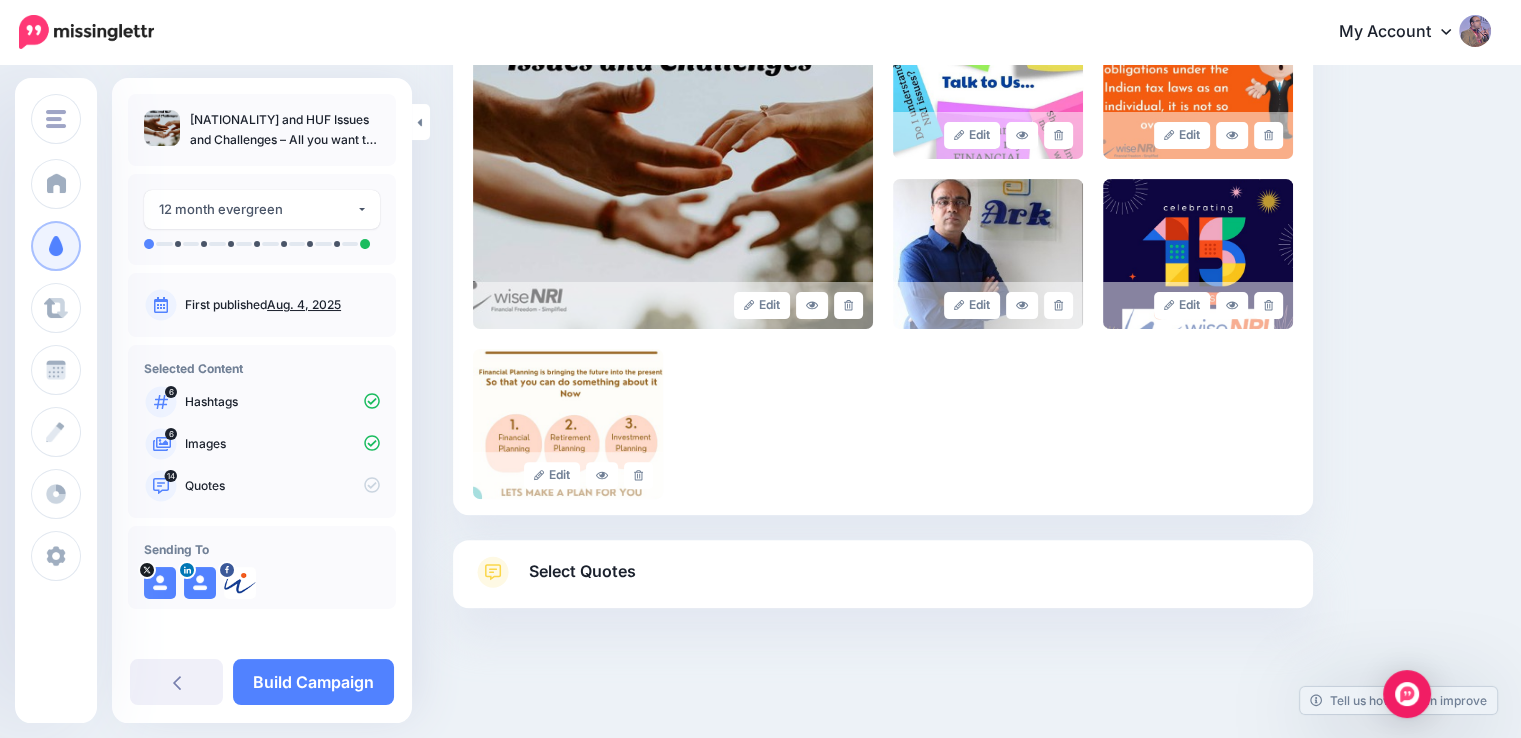 click on "Select Quotes" at bounding box center [582, 571] 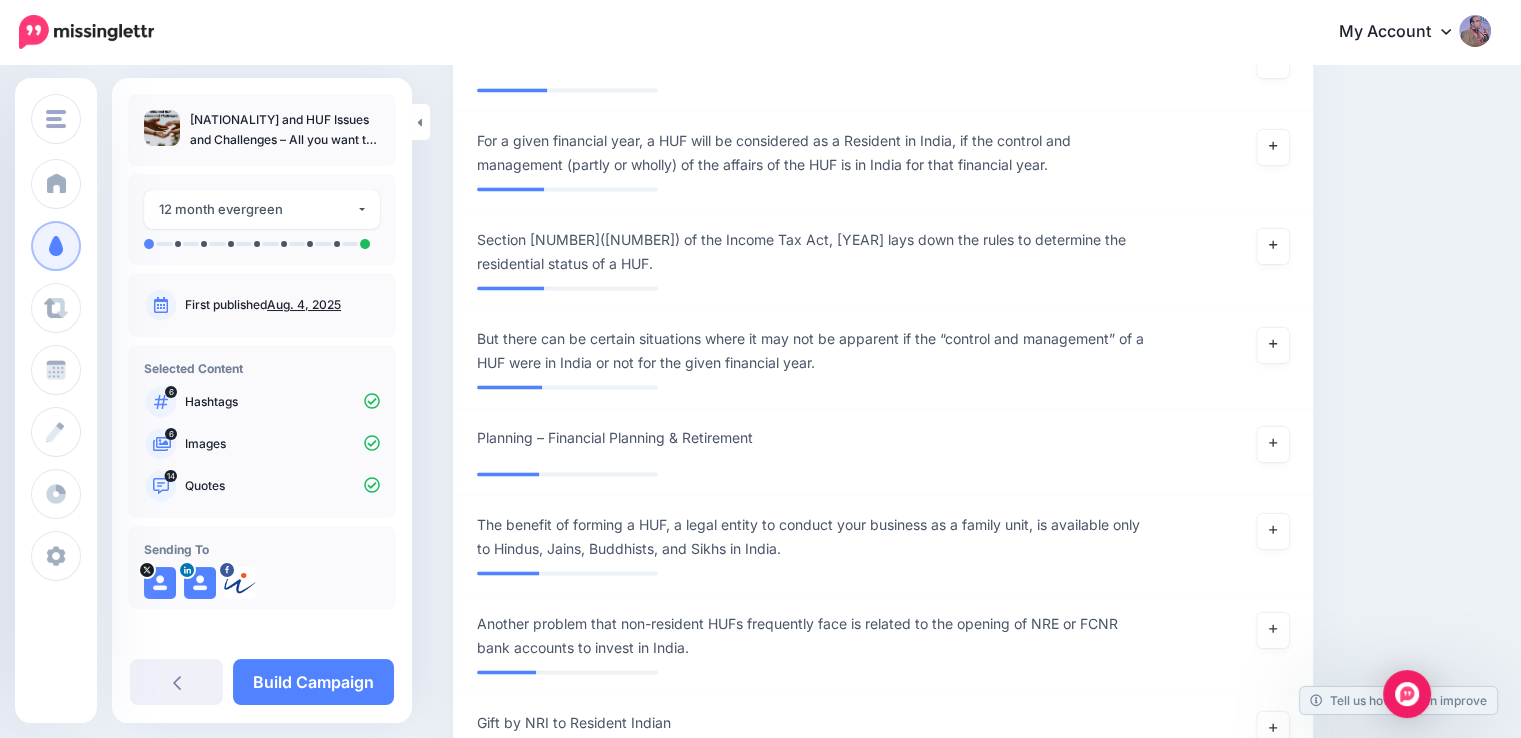 scroll, scrollTop: 3112, scrollLeft: 0, axis: vertical 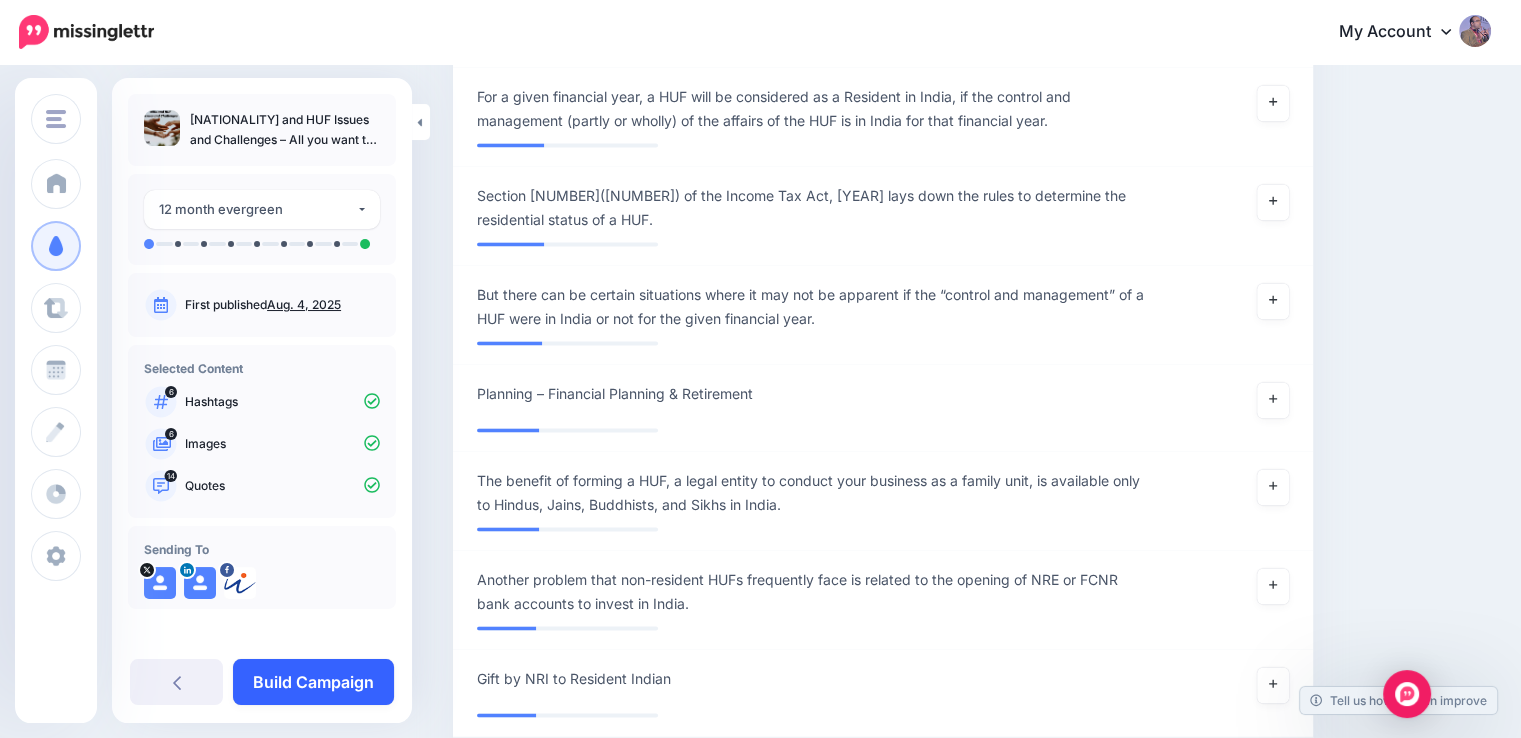 click on "Build Campaign" at bounding box center [313, 682] 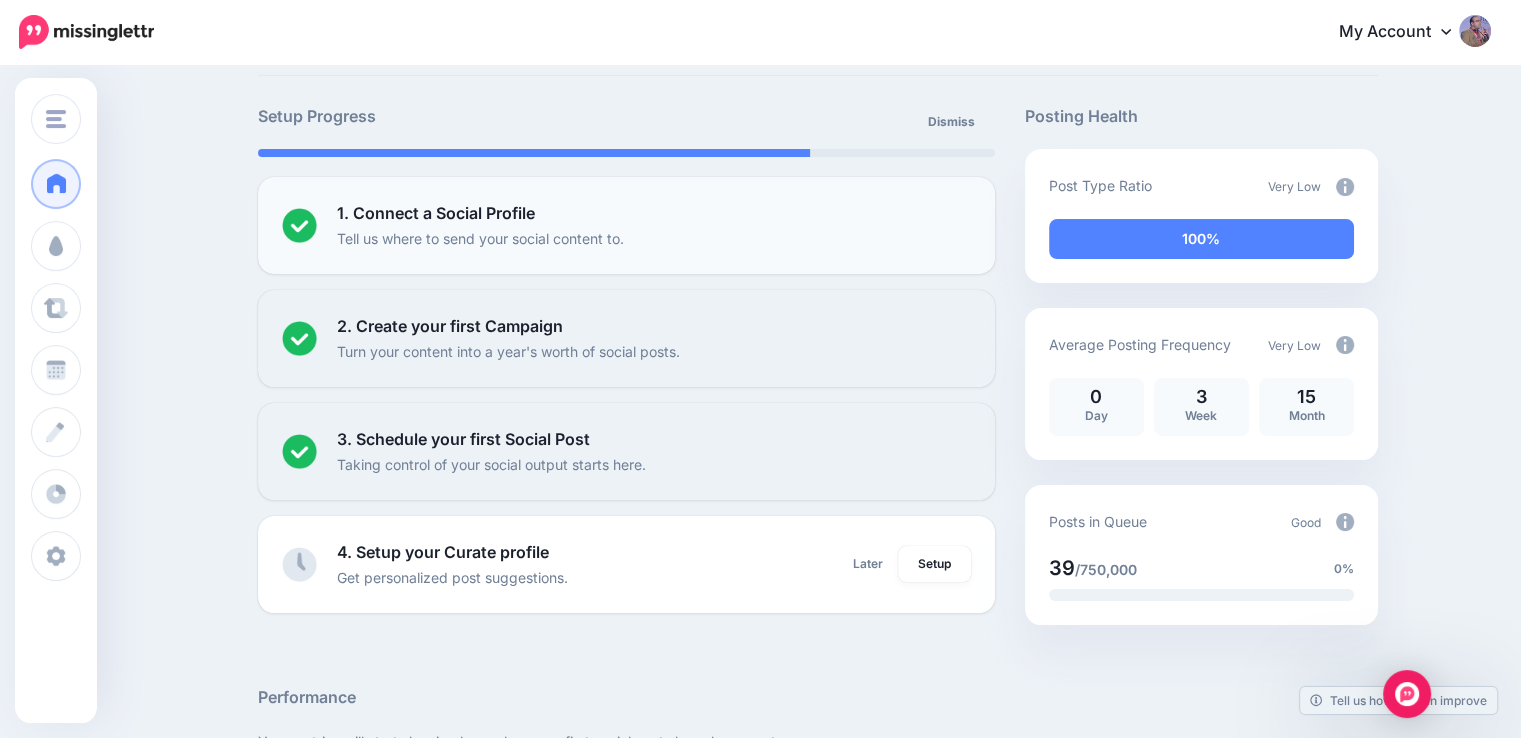 scroll, scrollTop: 0, scrollLeft: 0, axis: both 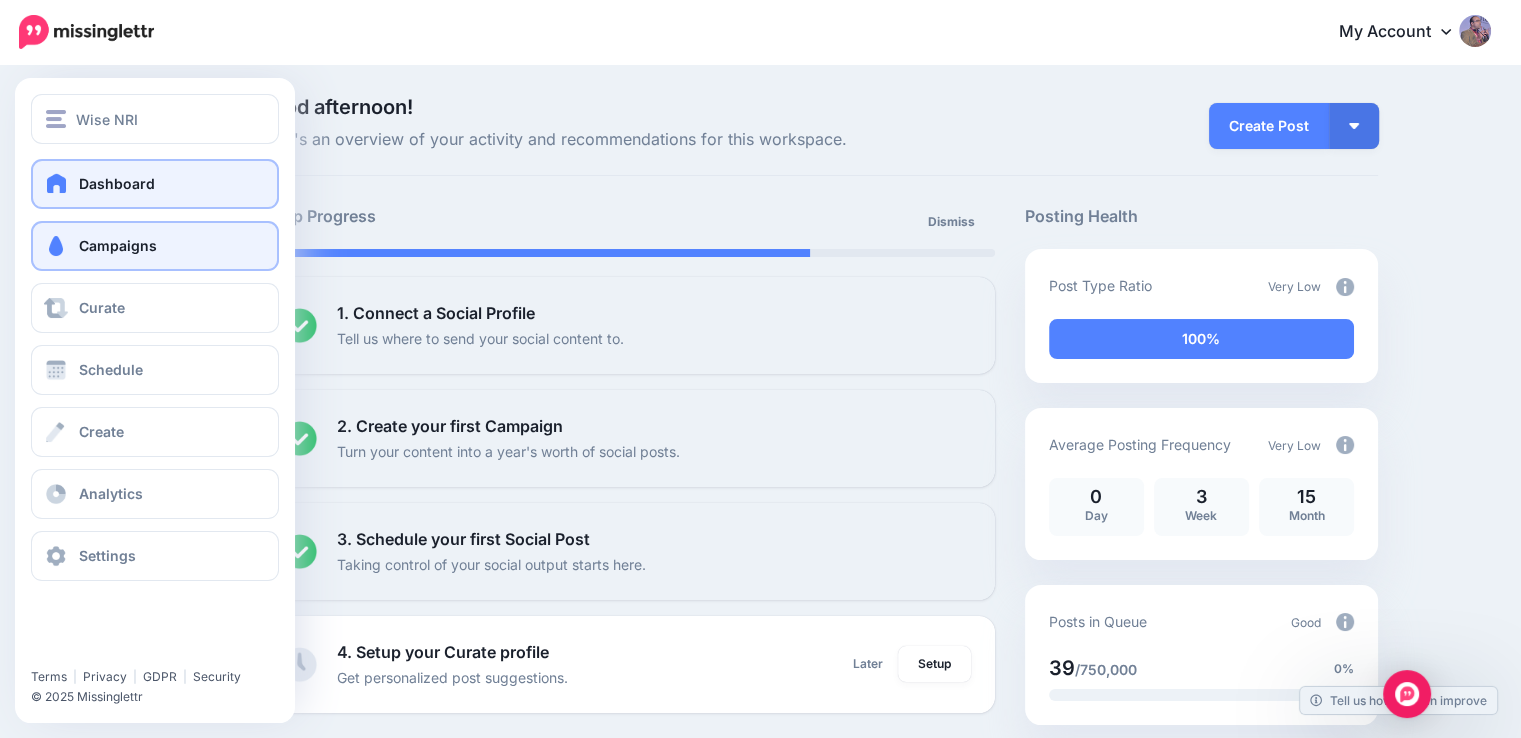 click on "Campaigns" at bounding box center (155, 246) 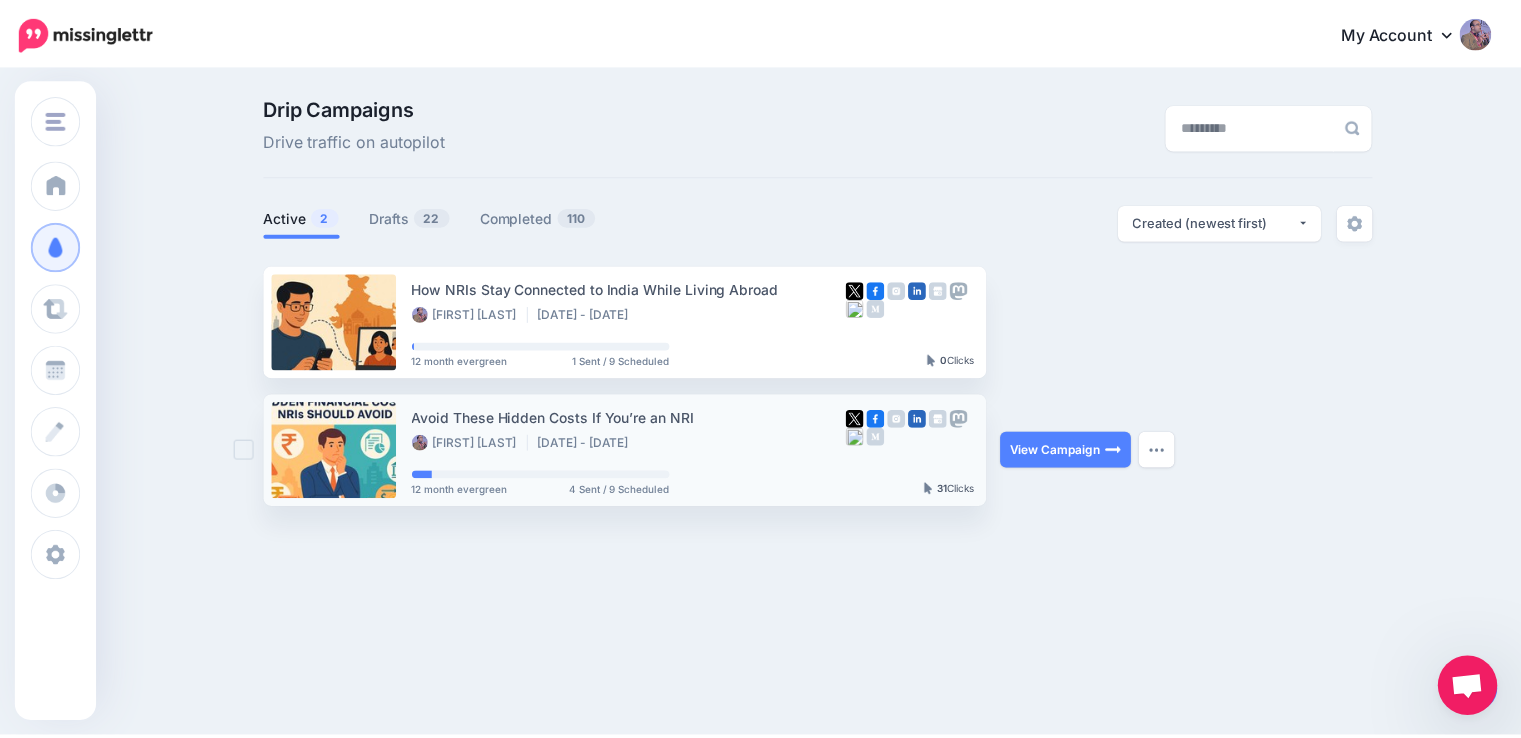 scroll, scrollTop: 0, scrollLeft: 0, axis: both 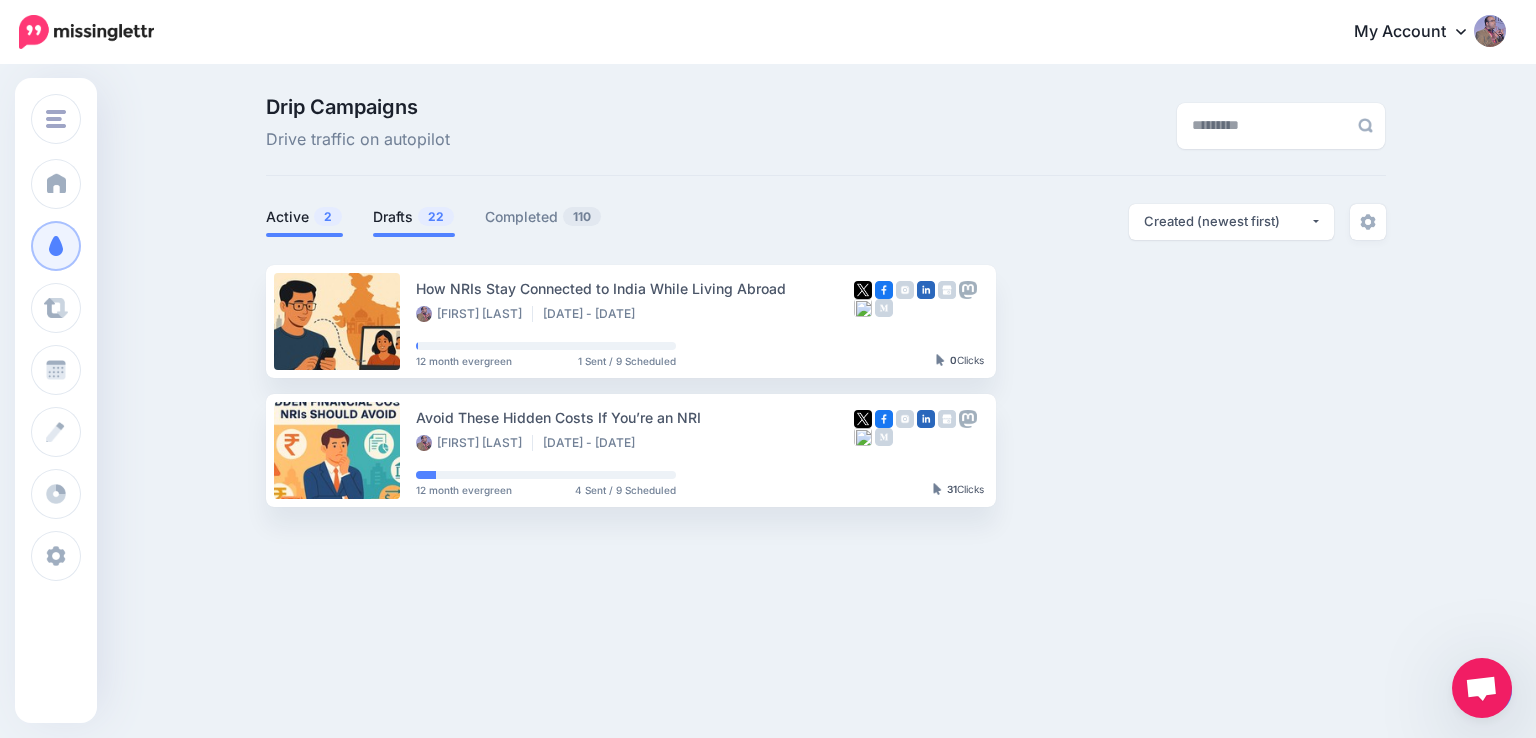 click on "Drafts  22" at bounding box center (414, 217) 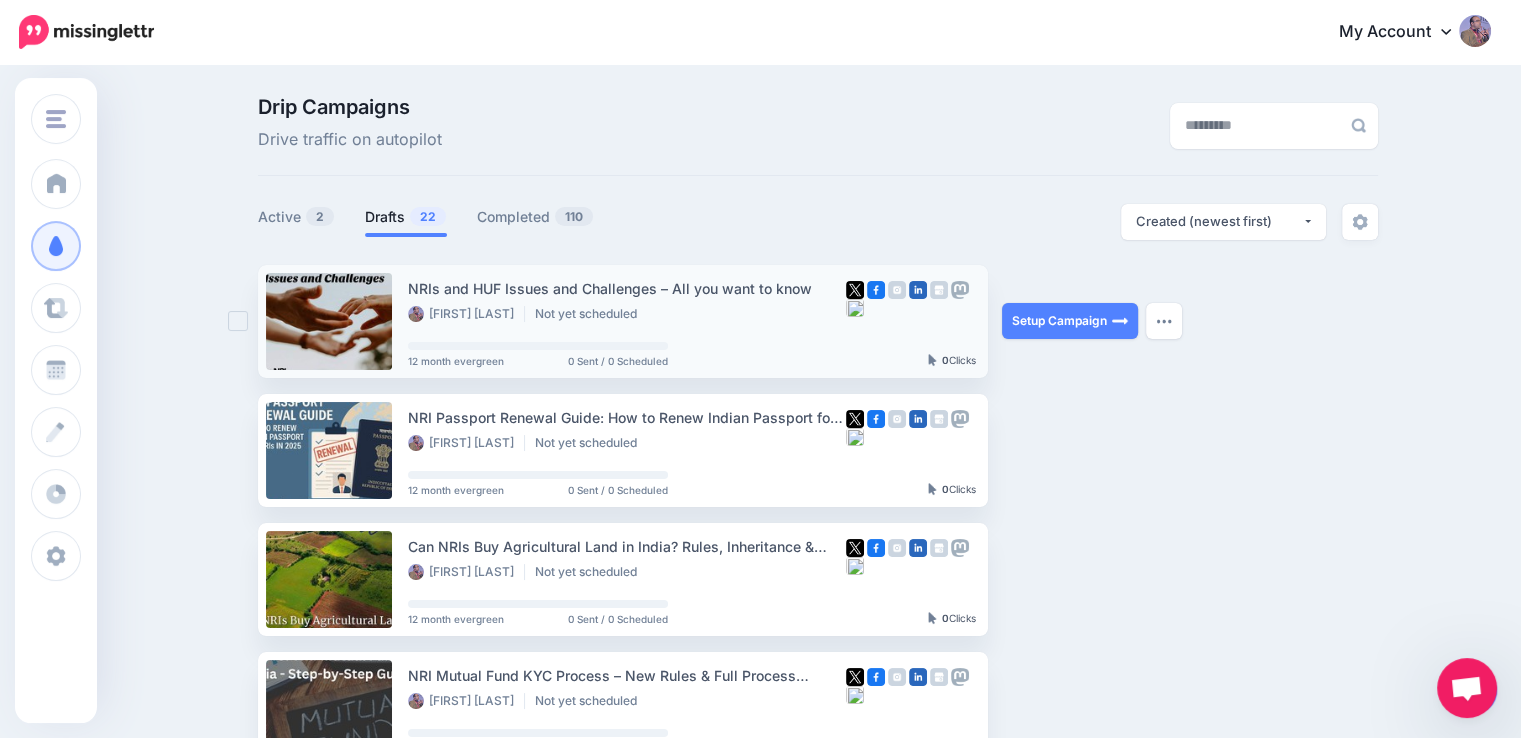 scroll, scrollTop: 100, scrollLeft: 0, axis: vertical 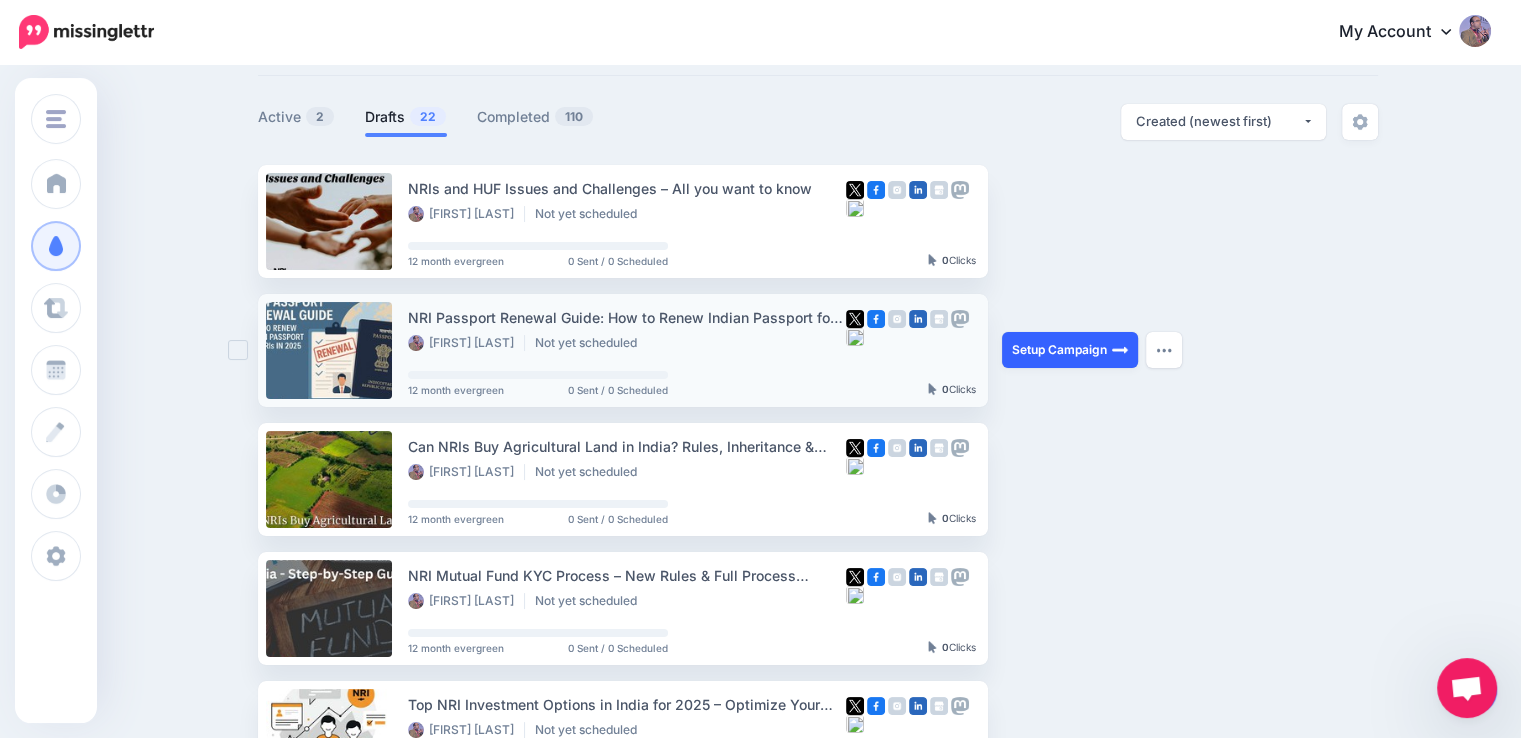 click on "Setup Campaign" at bounding box center [1070, 350] 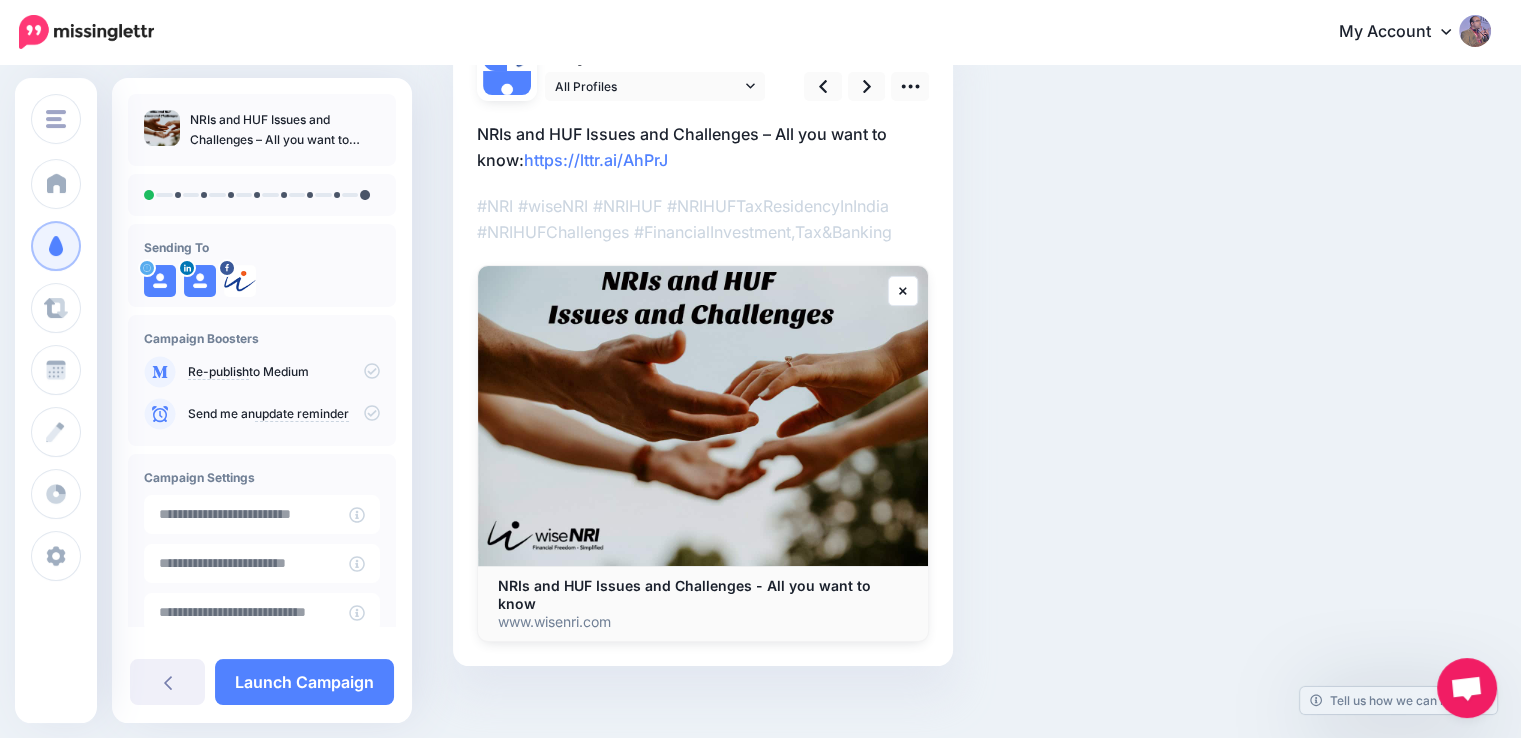 scroll, scrollTop: 87, scrollLeft: 0, axis: vertical 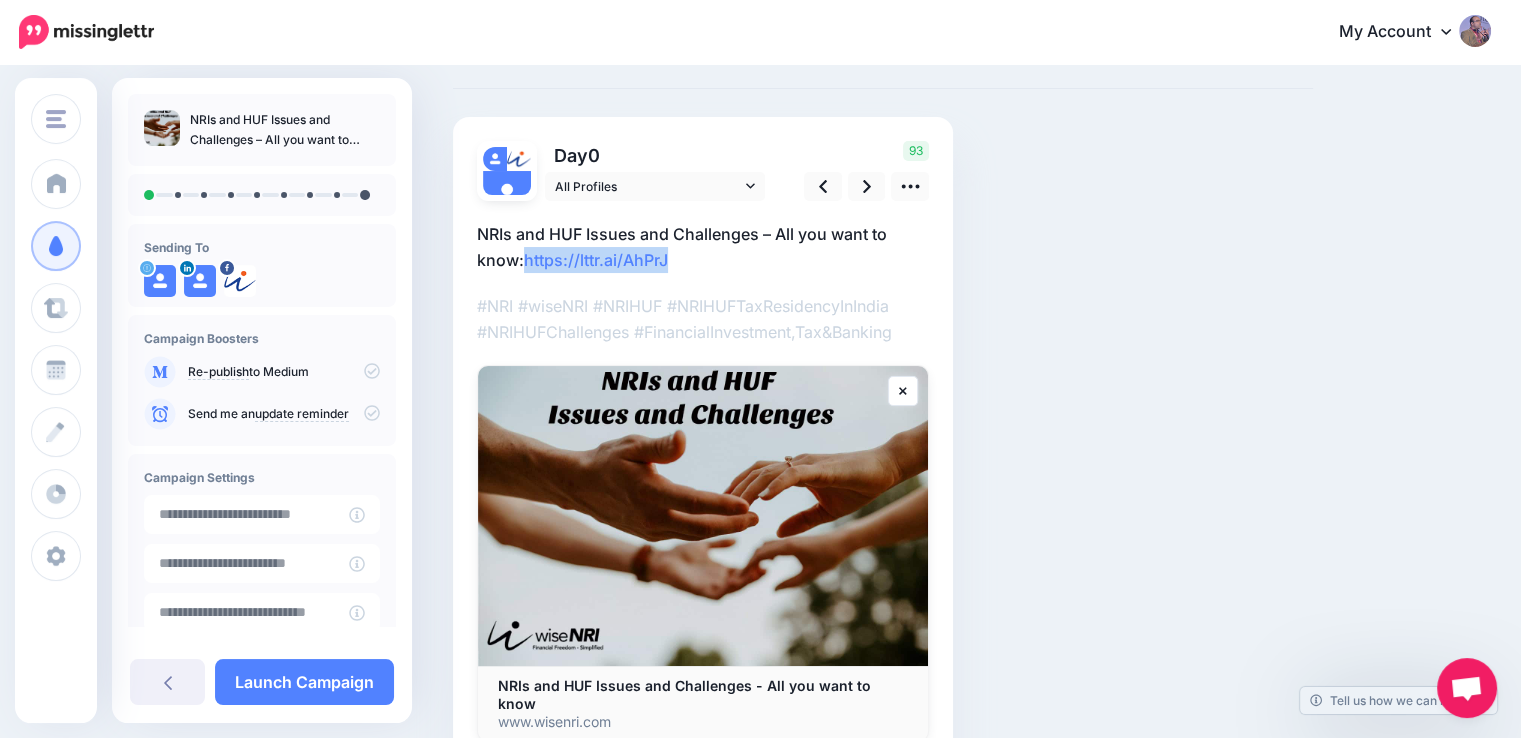 drag, startPoint x: 700, startPoint y: 256, endPoint x: 524, endPoint y: 256, distance: 176 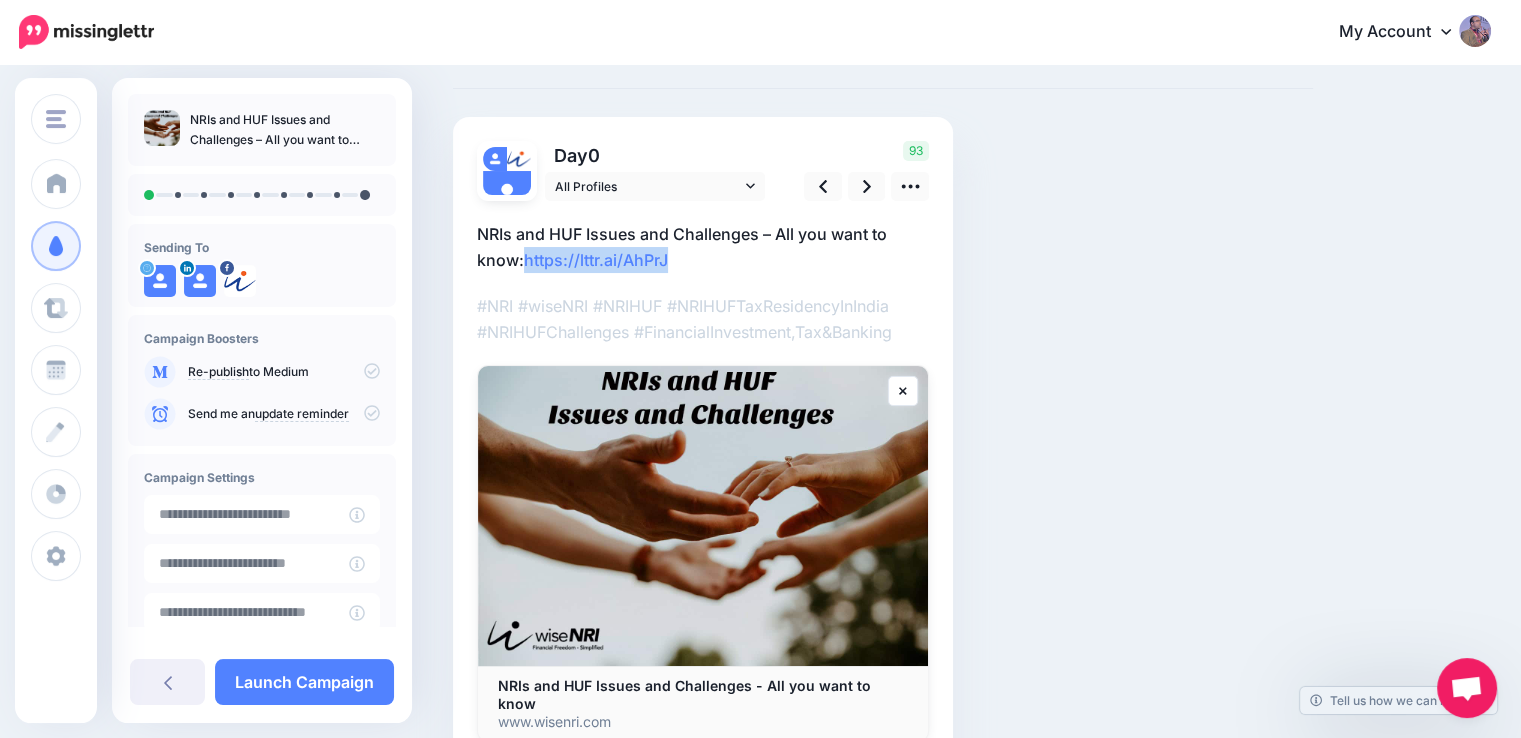 click on "NRIs and HUF Issues and Challenges – All you want to know: https://lttr.ai/AhPrJ" at bounding box center [703, 247] 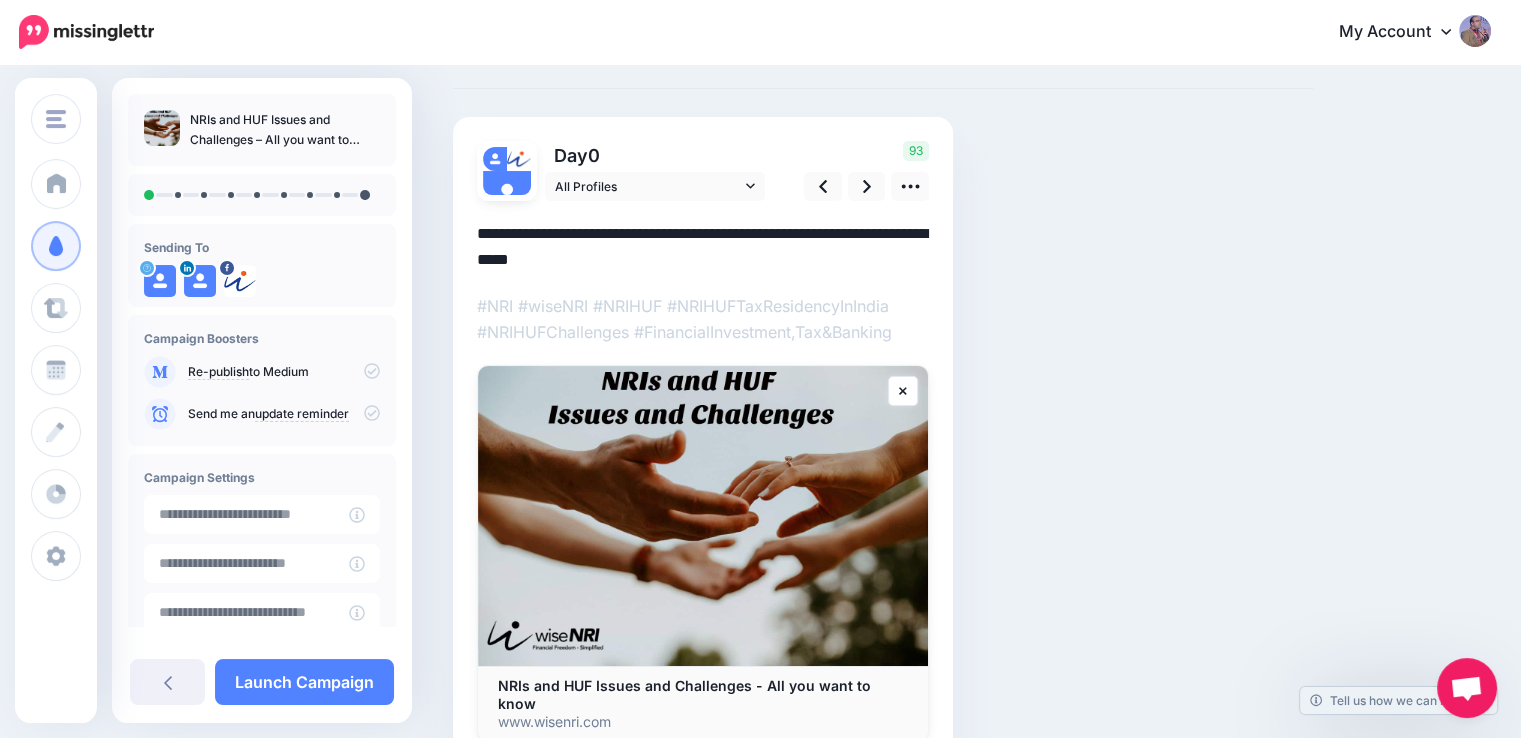 scroll, scrollTop: 0, scrollLeft: 0, axis: both 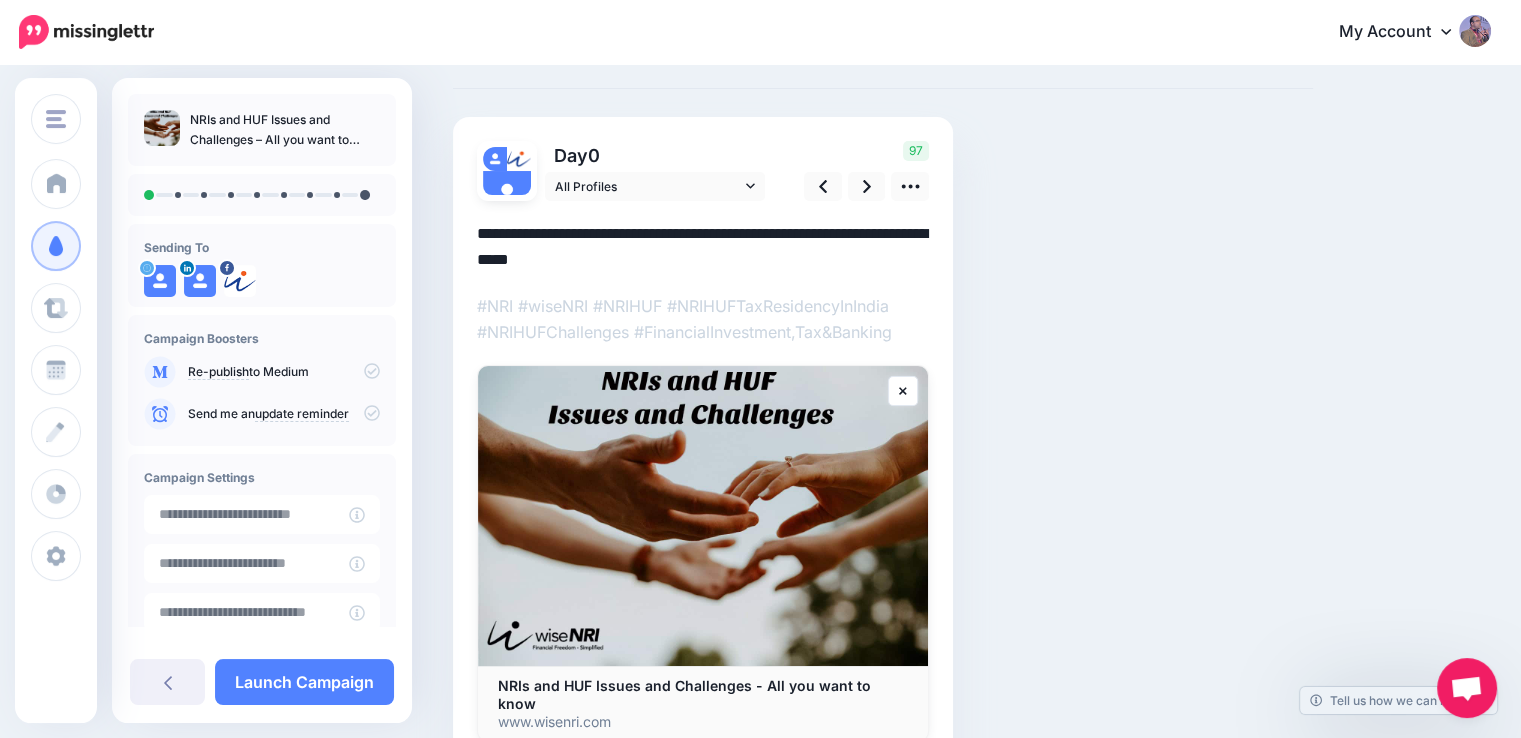click on "**********" at bounding box center [703, 247] 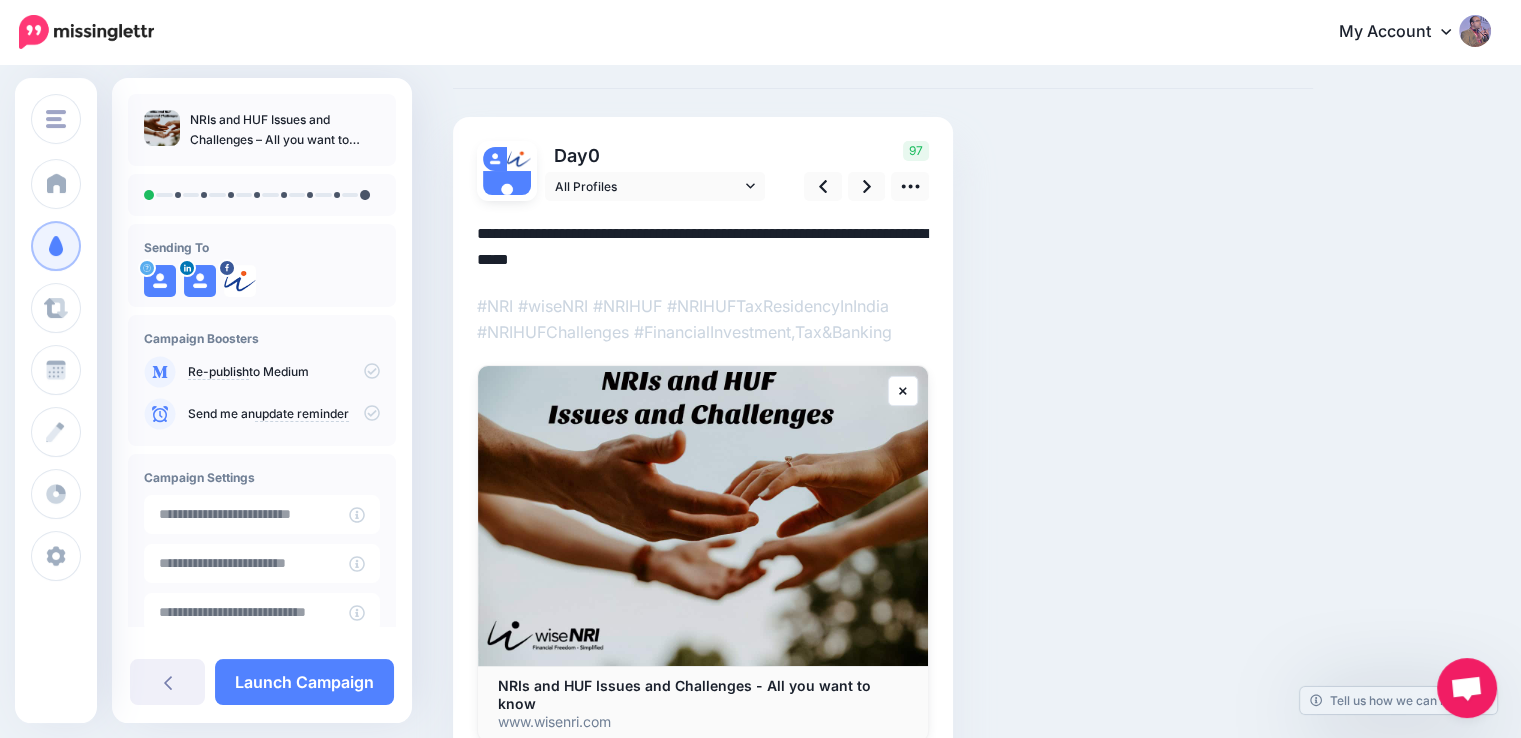 click on "**********" at bounding box center [703, 247] 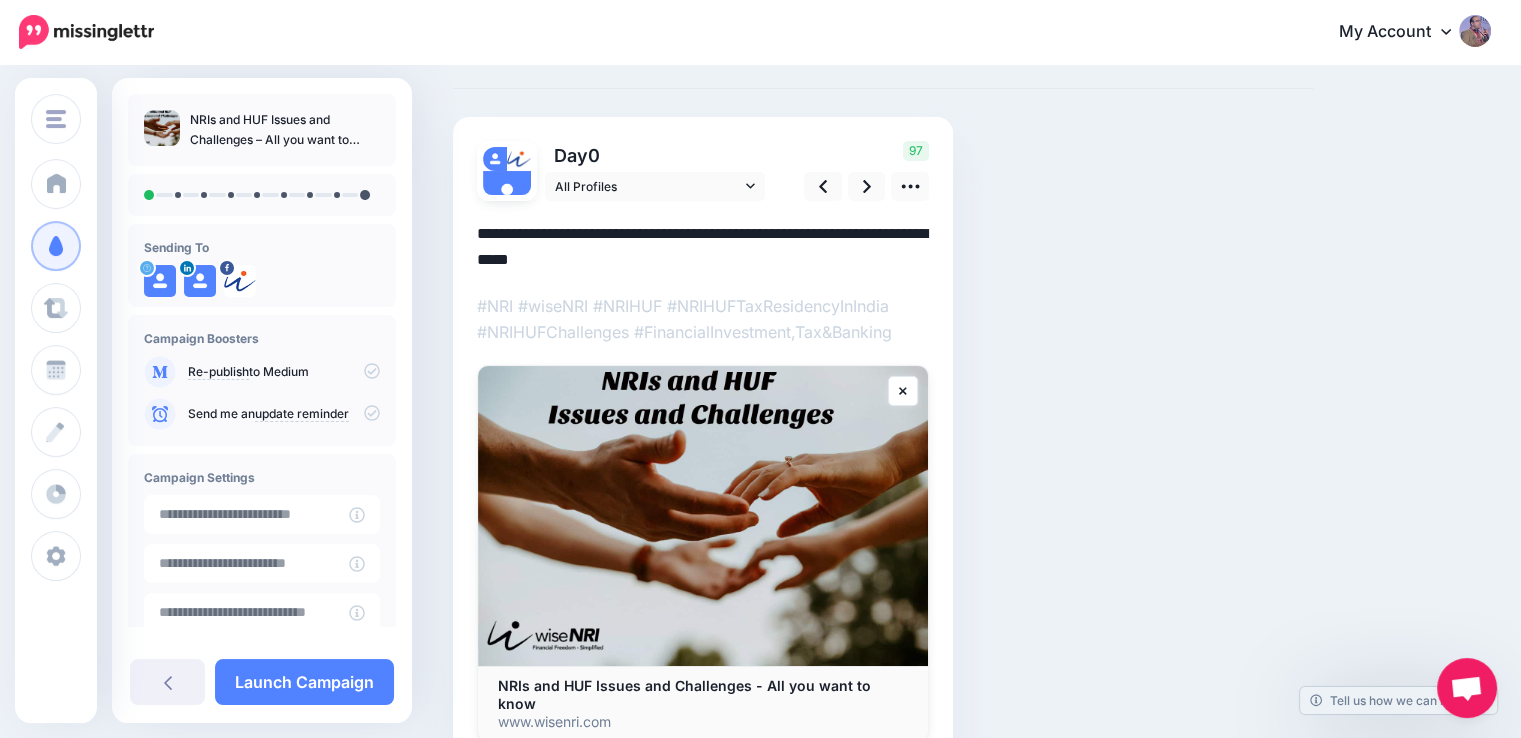 click on "**********" at bounding box center [703, 247] 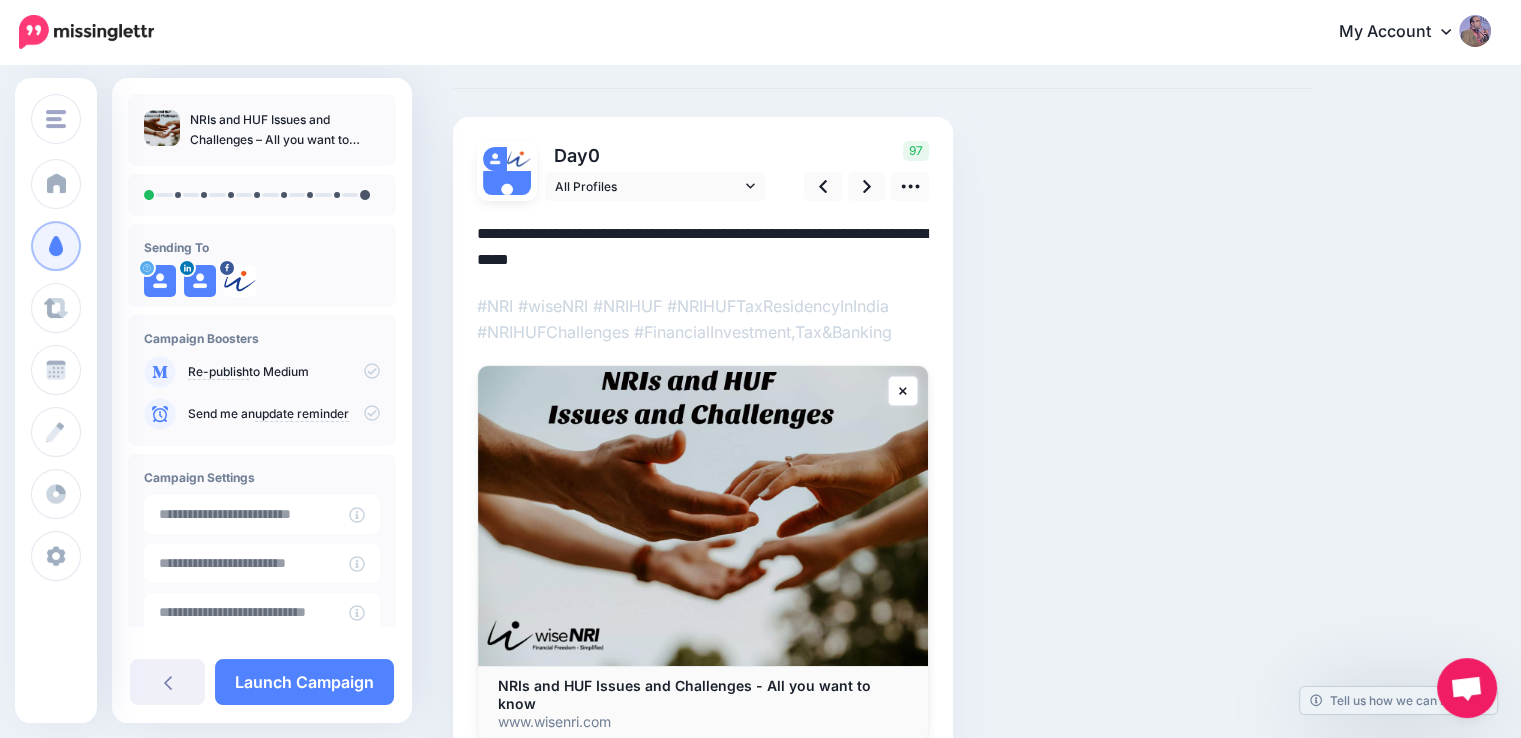 click on "**********" at bounding box center [703, 247] 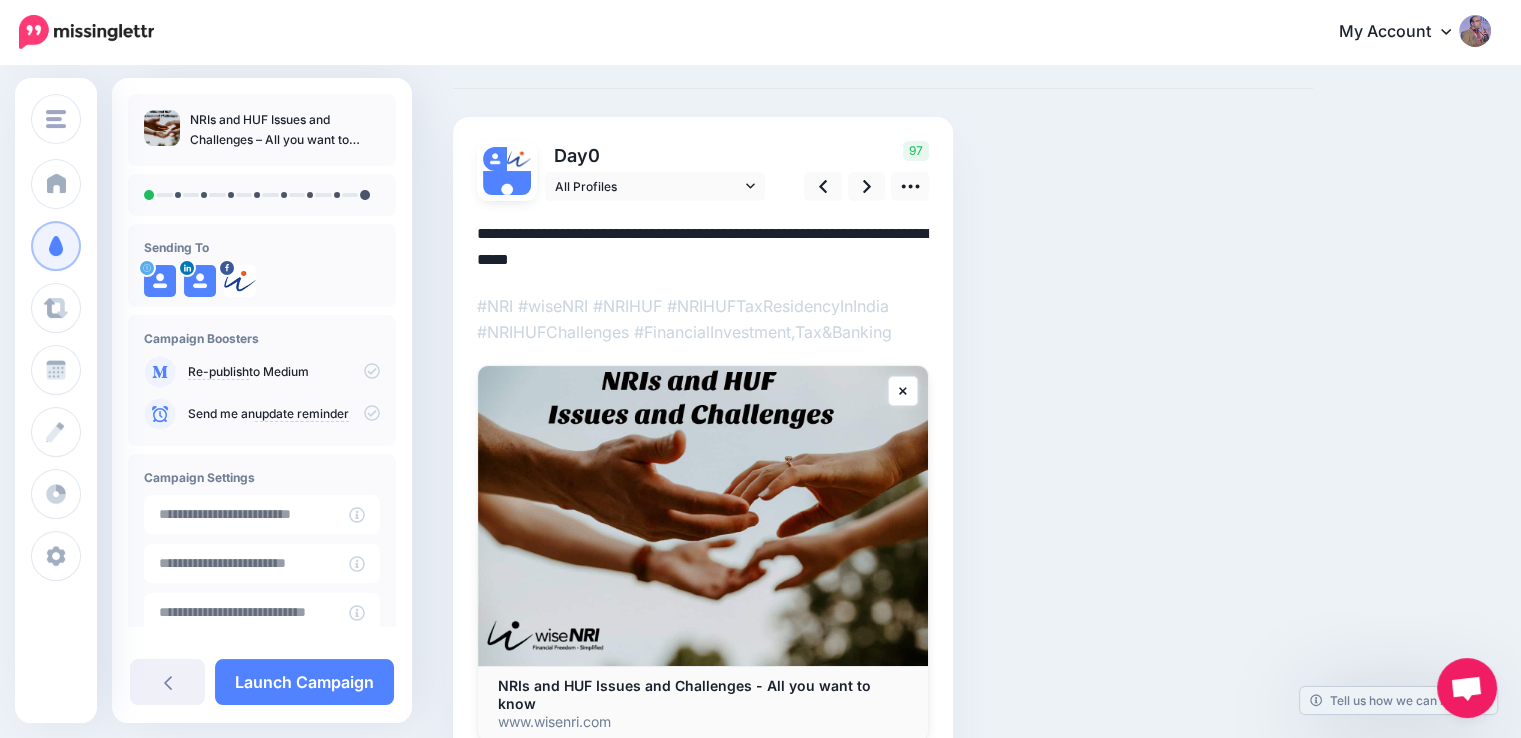 click on "**********" at bounding box center (703, 247) 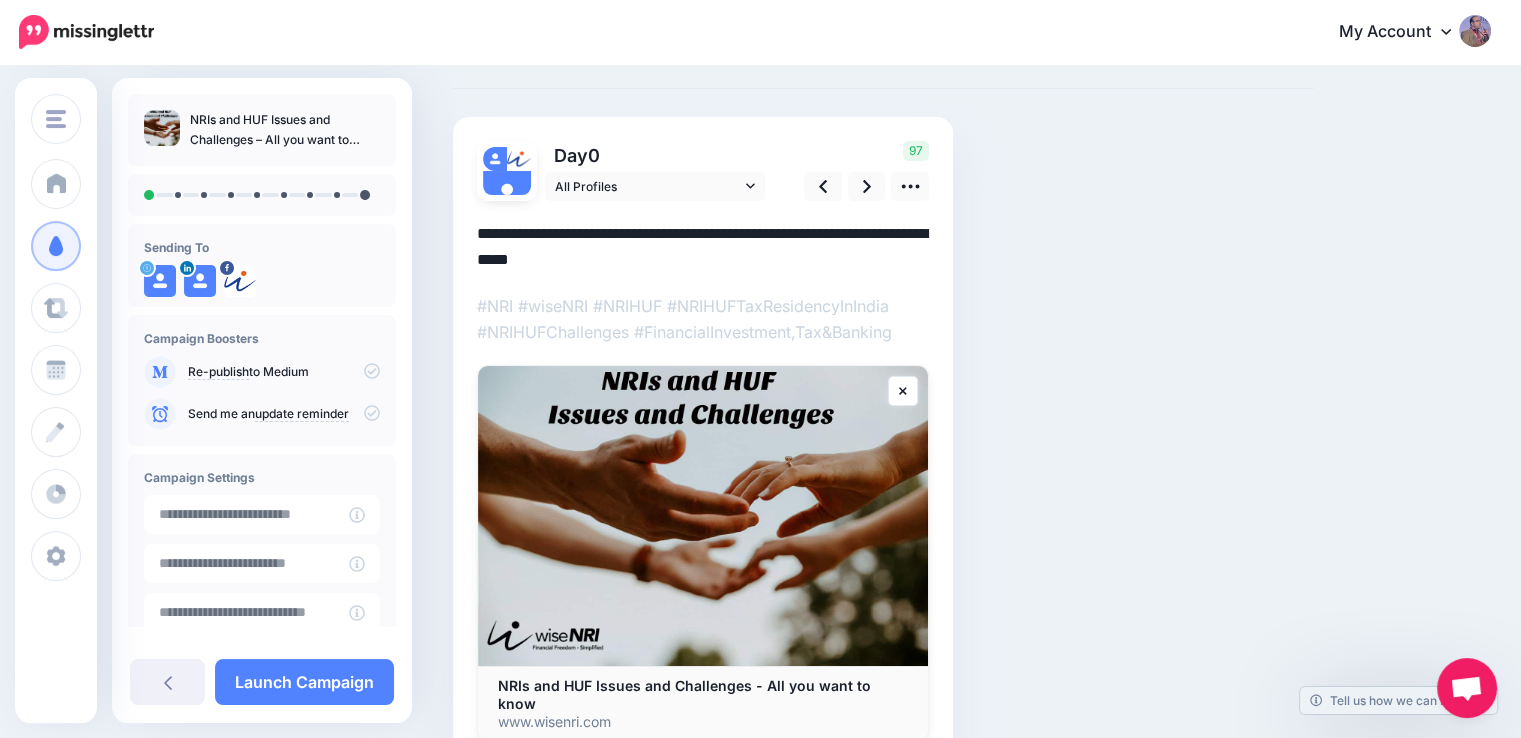 click on "**********" at bounding box center [703, 247] 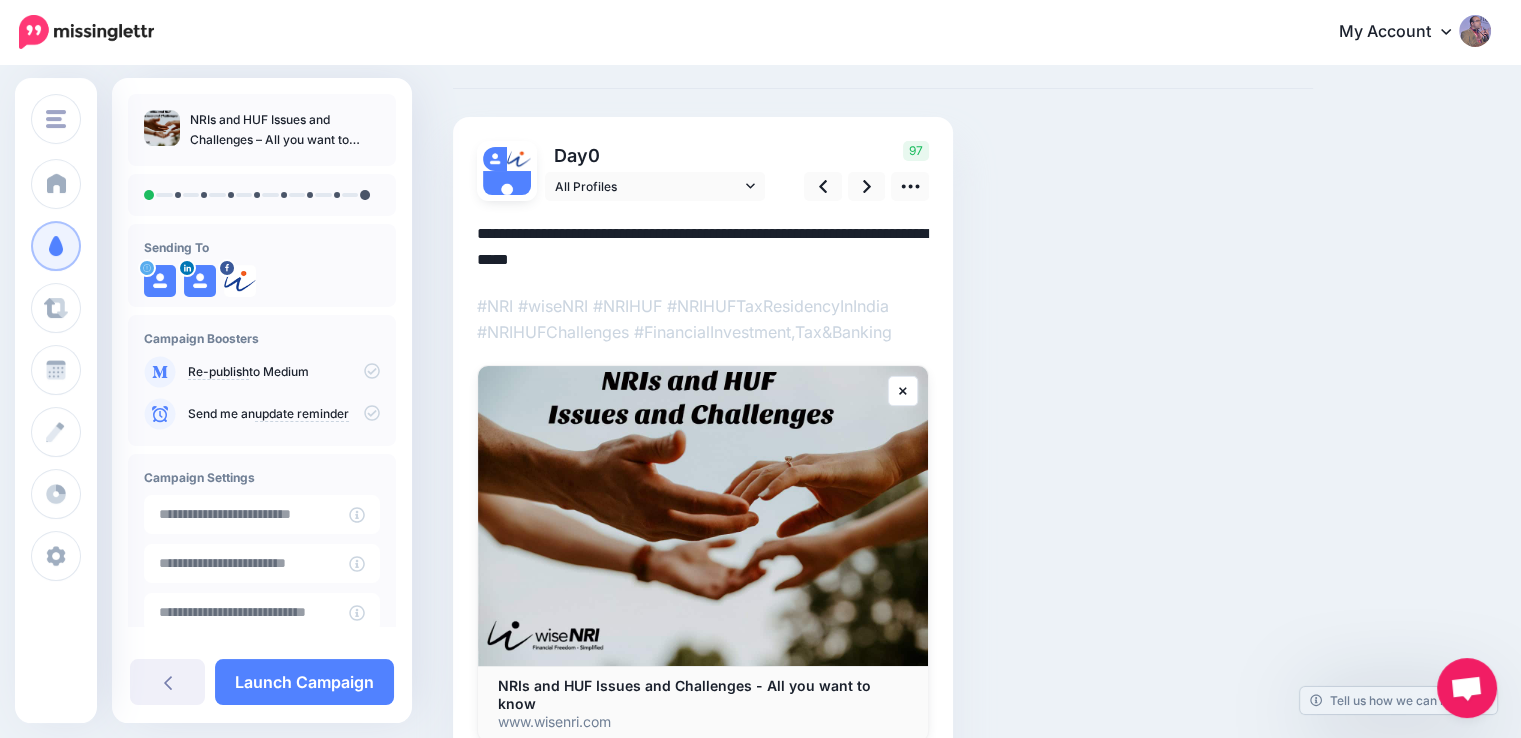 click on "**********" at bounding box center [703, 247] 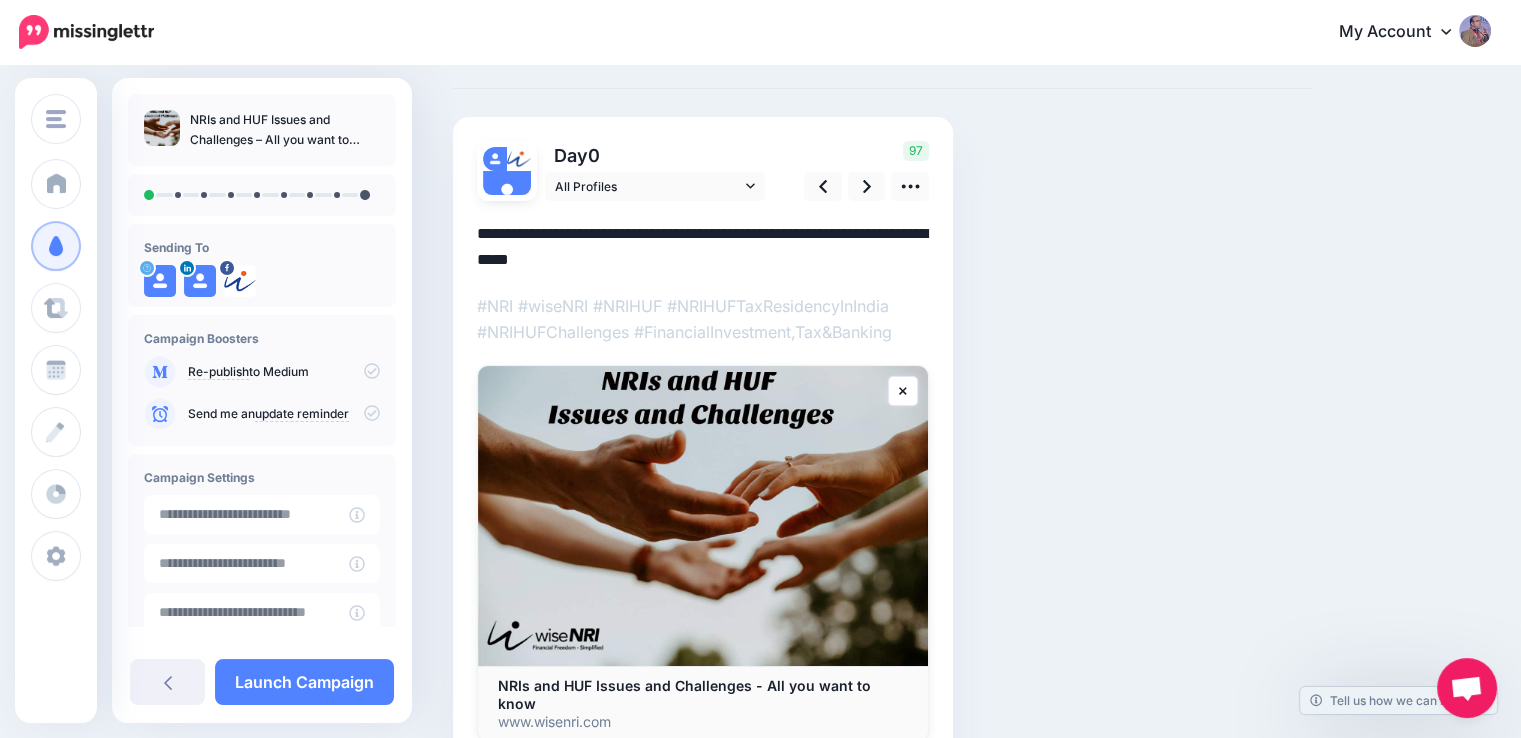 paste on "**********" 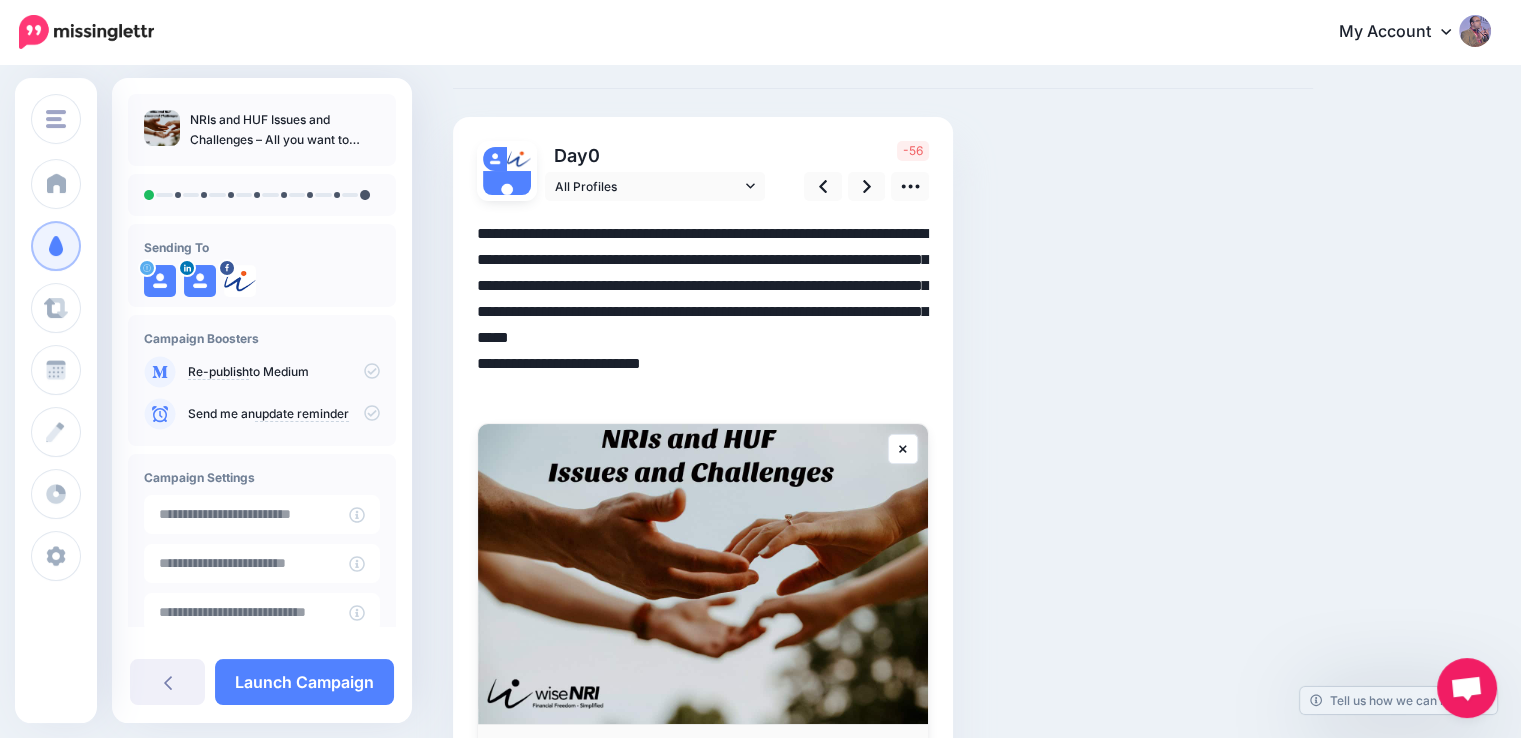 drag, startPoint x: 669, startPoint y: 358, endPoint x: 463, endPoint y: 240, distance: 237.40262 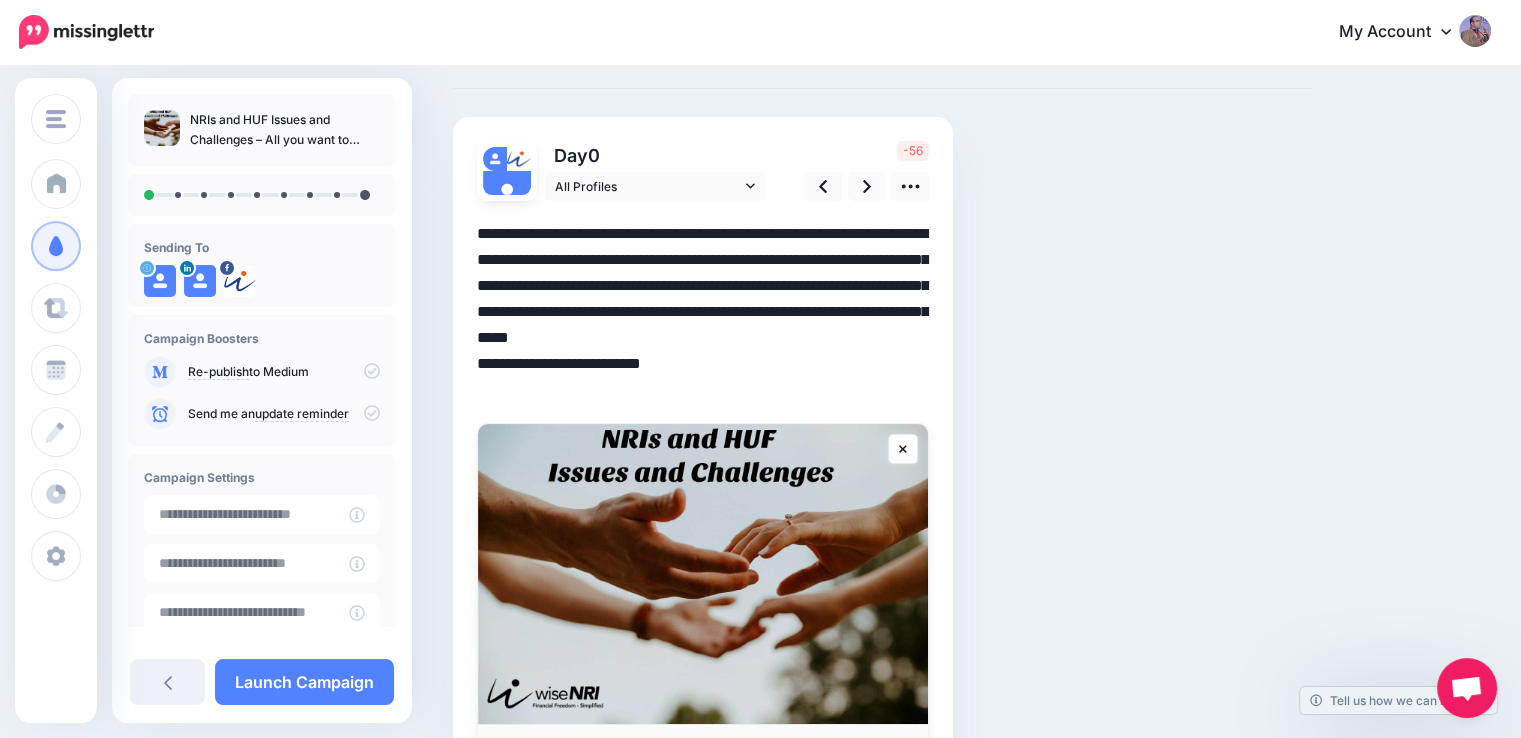 click on "Day  0
All
Profiles" at bounding box center (703, 470) 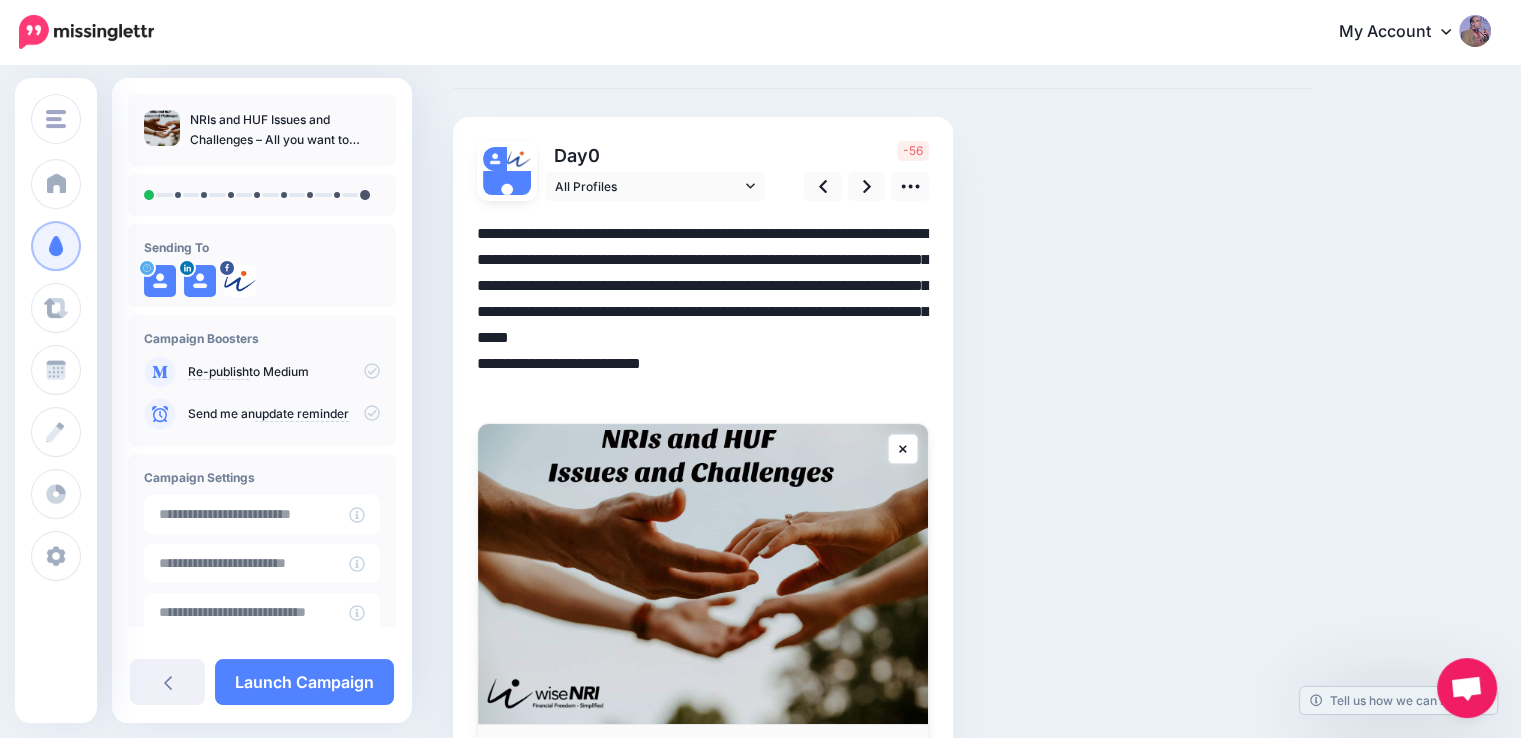 paste on "**********" 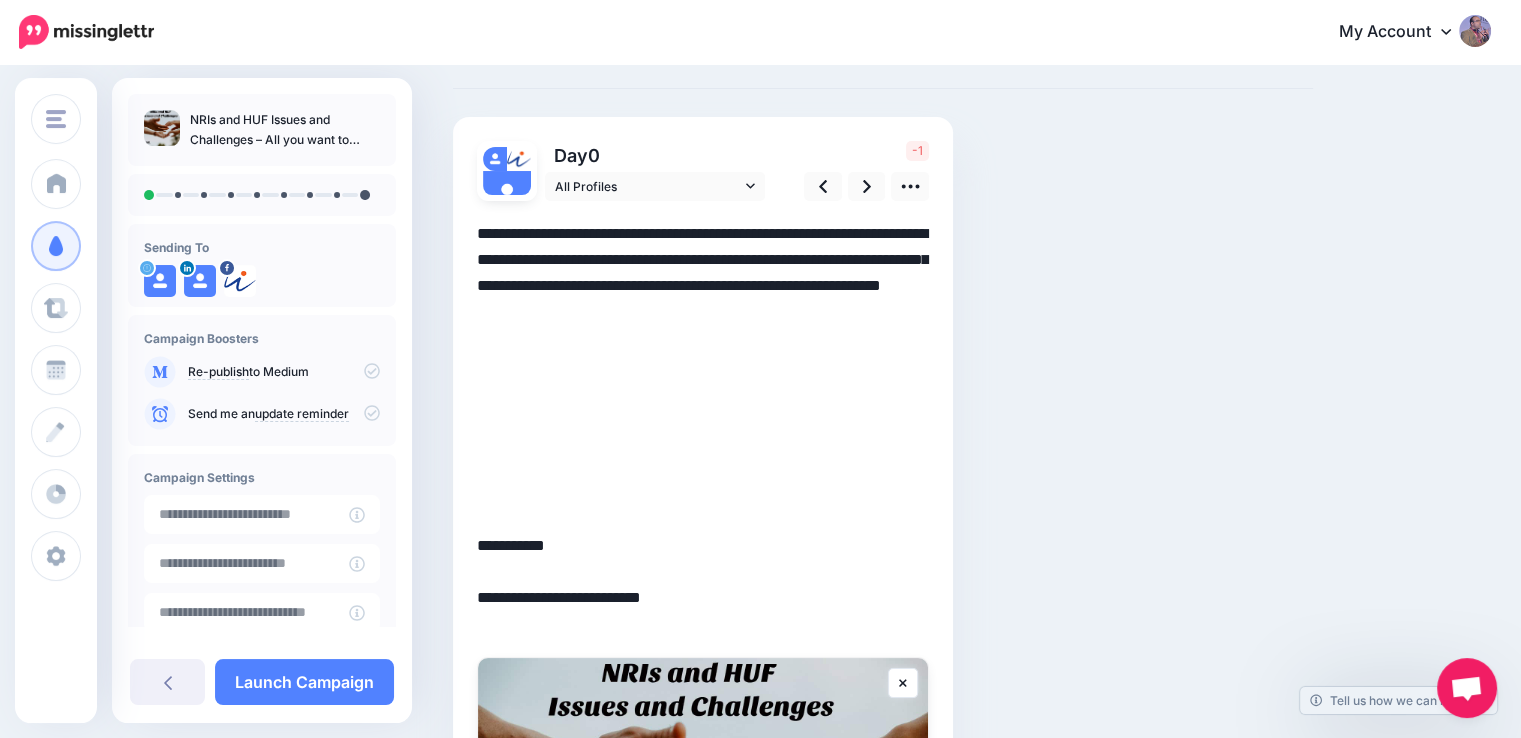 drag, startPoint x: 592, startPoint y: 571, endPoint x: 461, endPoint y: 392, distance: 221.81523 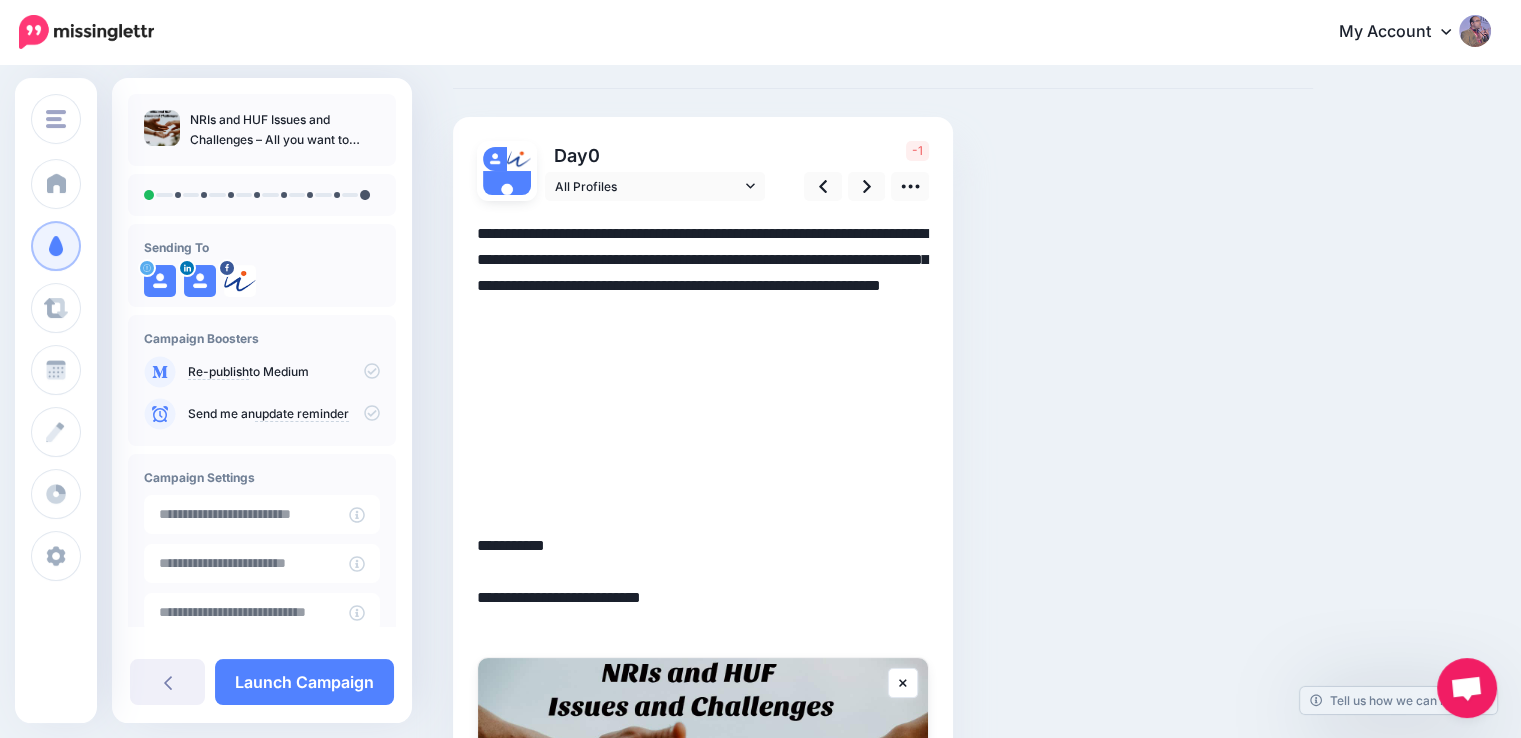 click on "Day  0
All
Profiles" at bounding box center (703, 587) 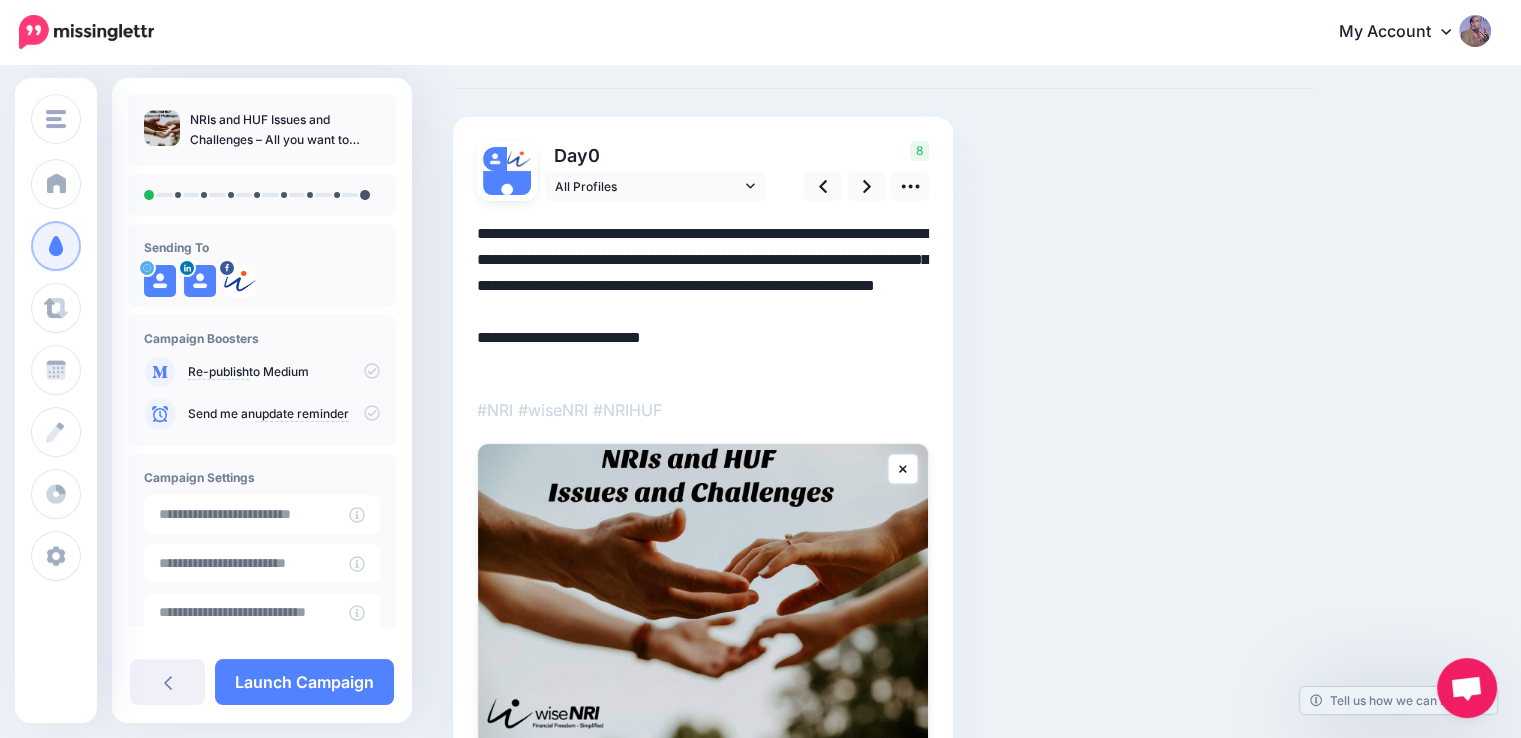 type on "**********" 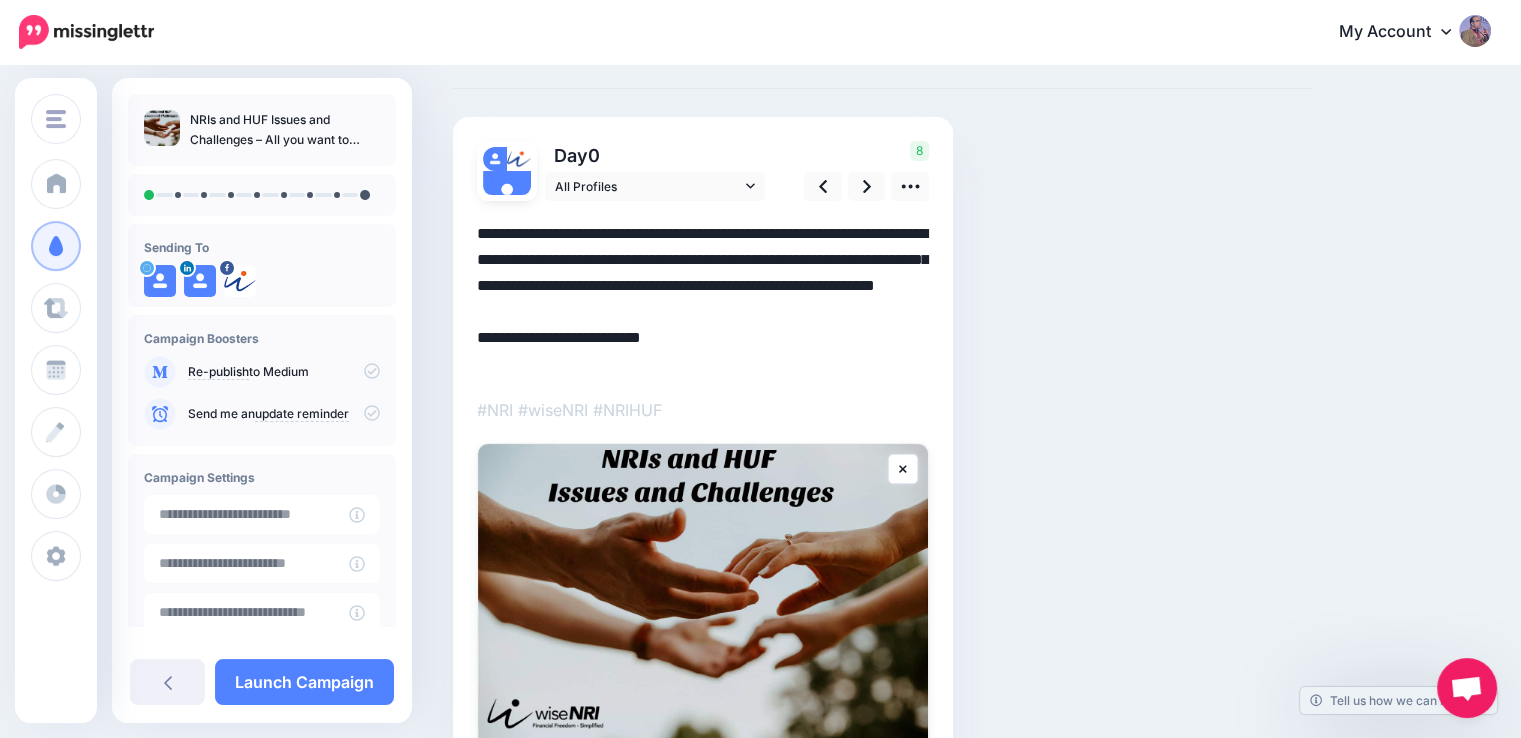 click on "#NRI #wiseNRI #NRIHUF" at bounding box center [703, 410] 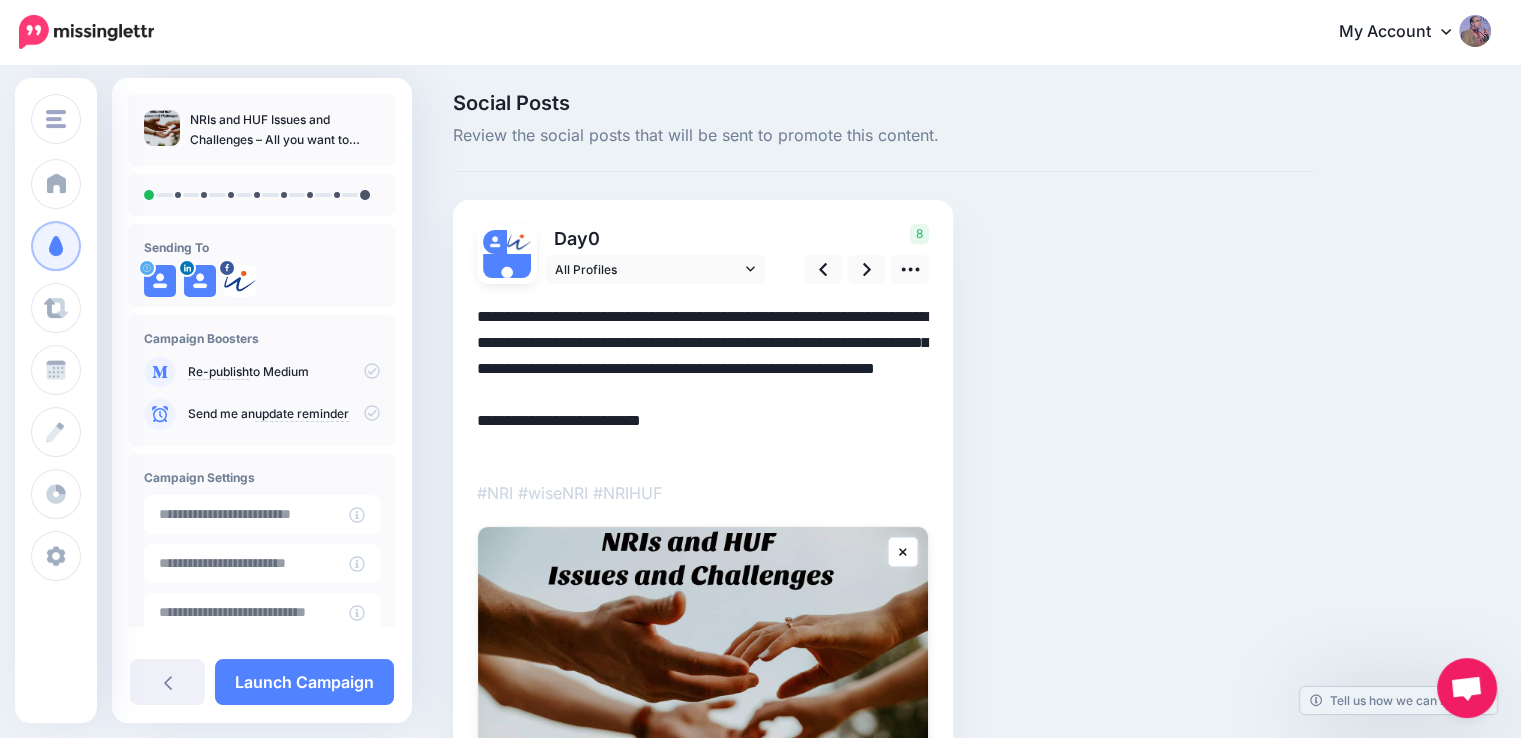 scroll, scrollTop: 0, scrollLeft: 0, axis: both 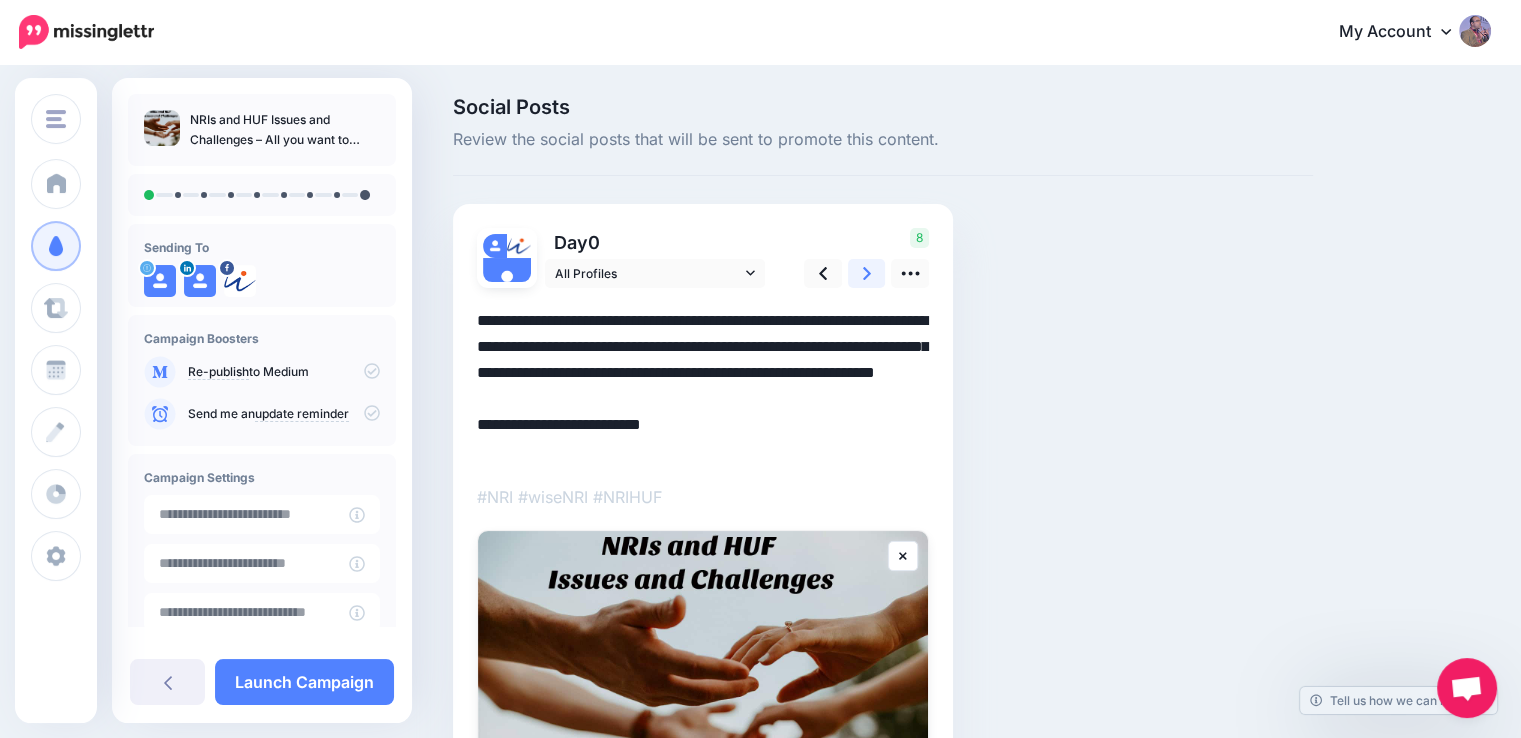 click at bounding box center [867, 273] 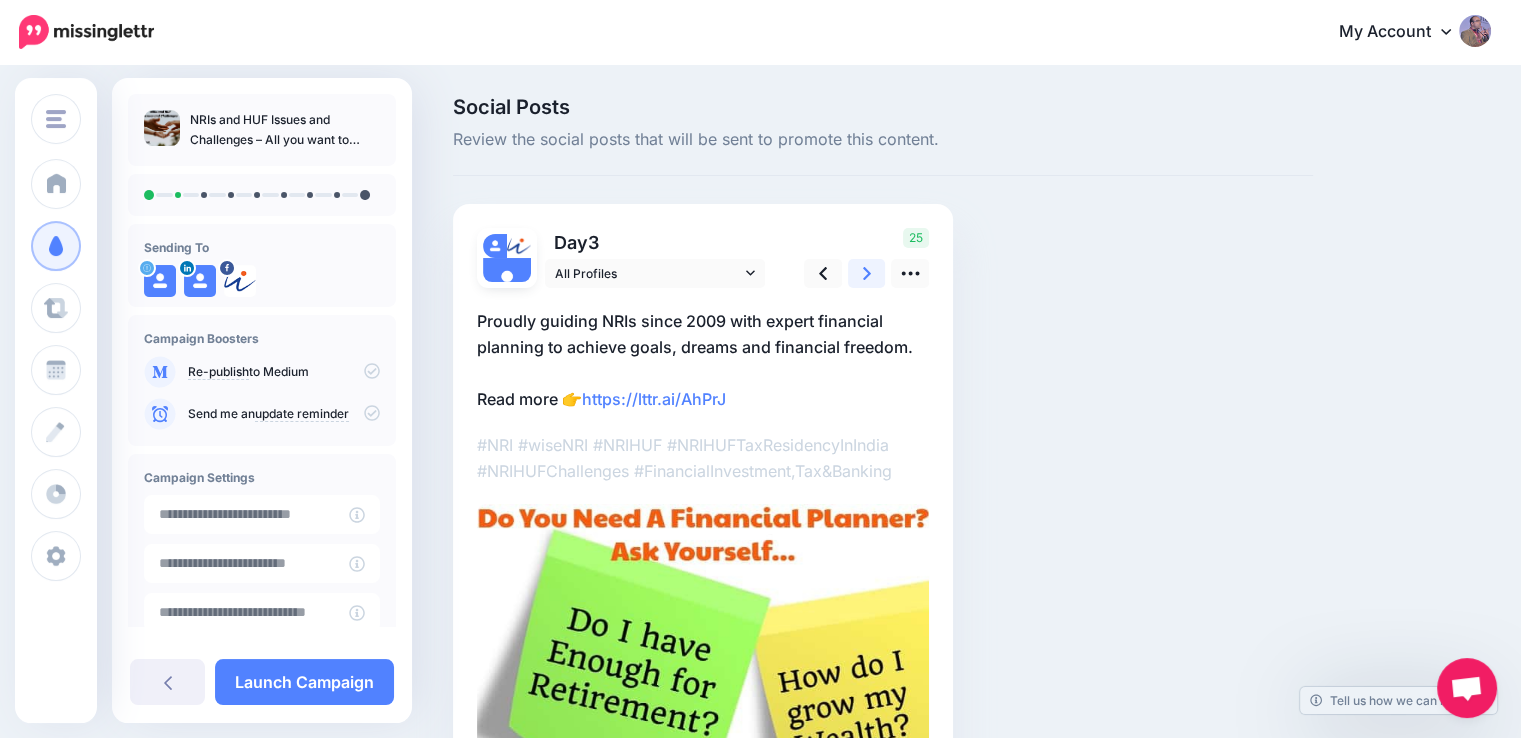 scroll, scrollTop: 200, scrollLeft: 0, axis: vertical 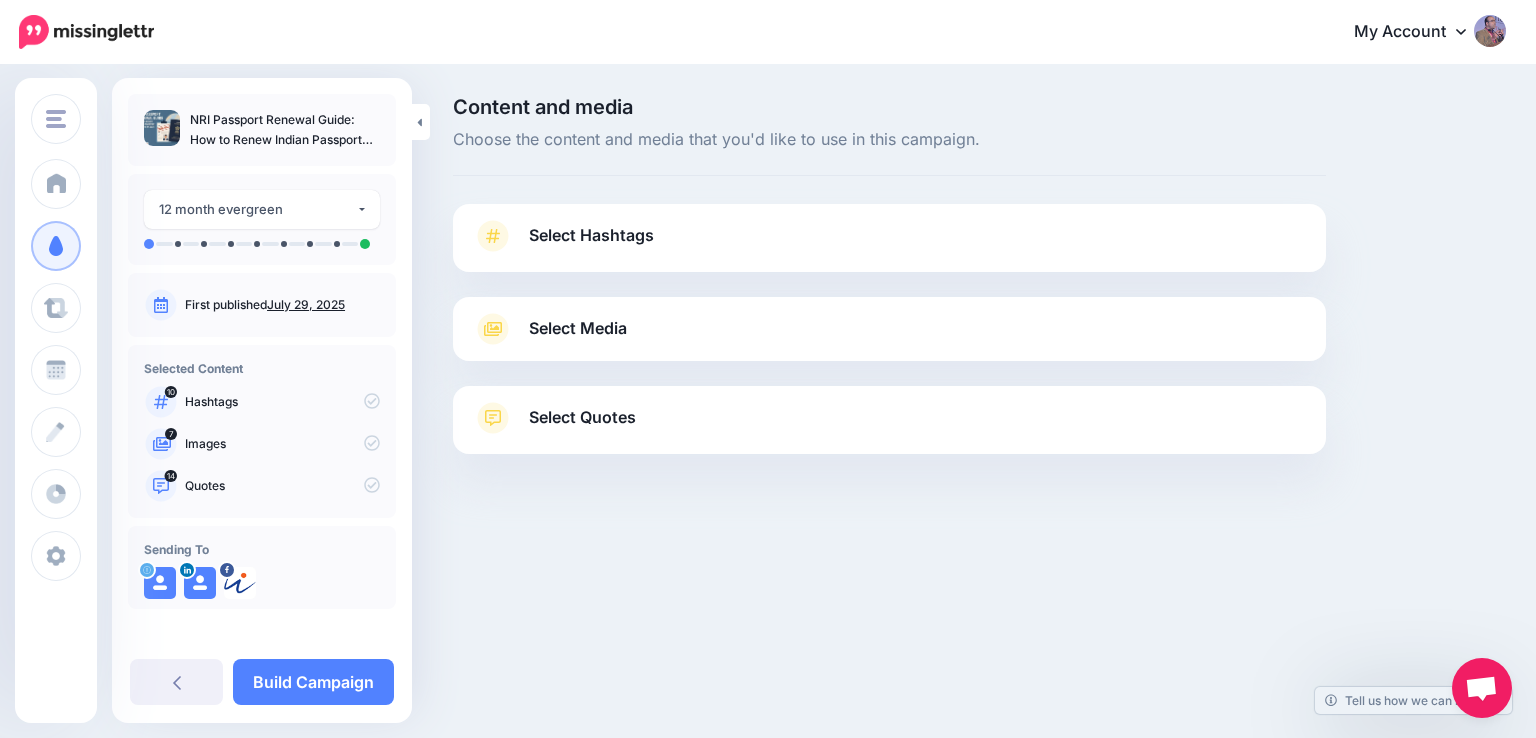 click on "Select Hashtags" at bounding box center [591, 235] 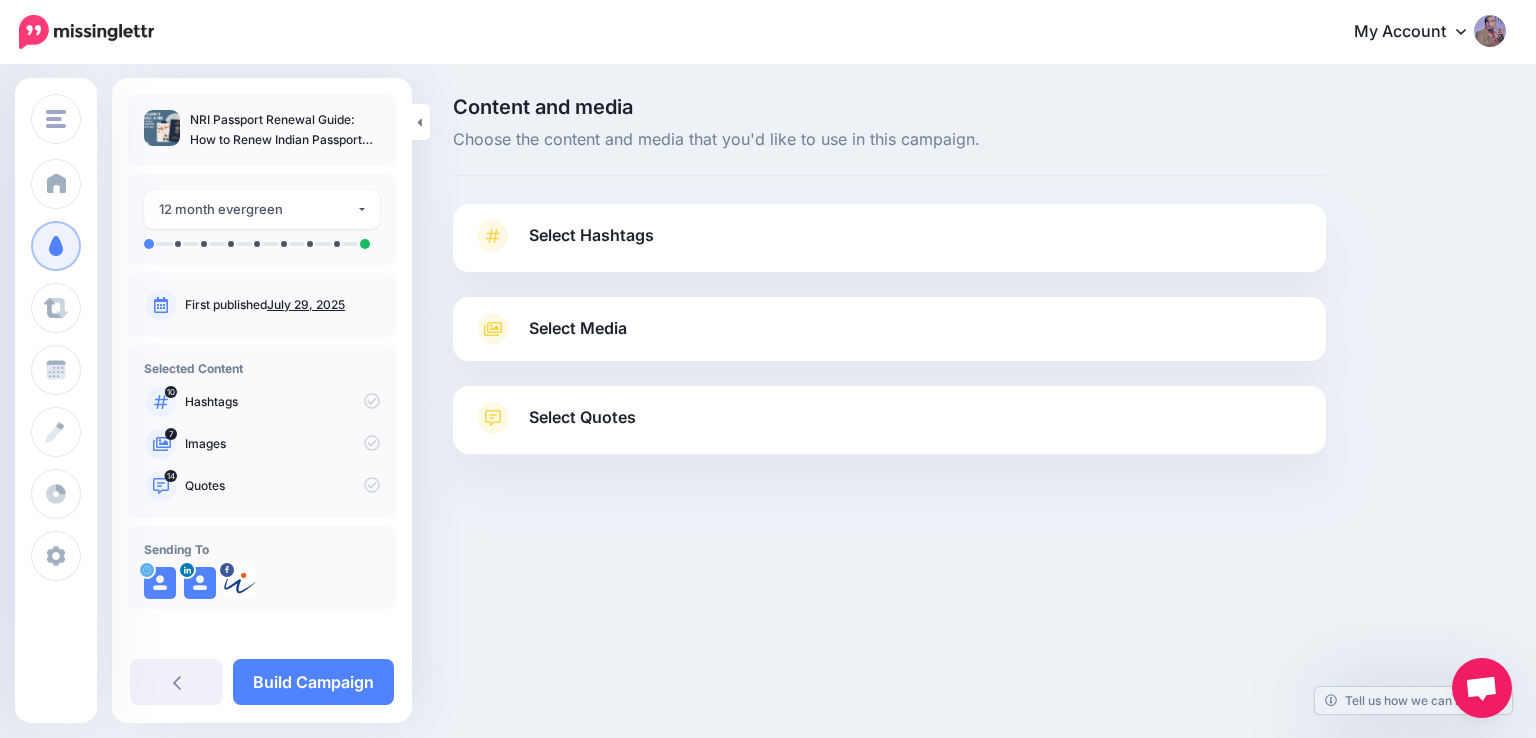 click on "Select Hashtags" at bounding box center [591, 235] 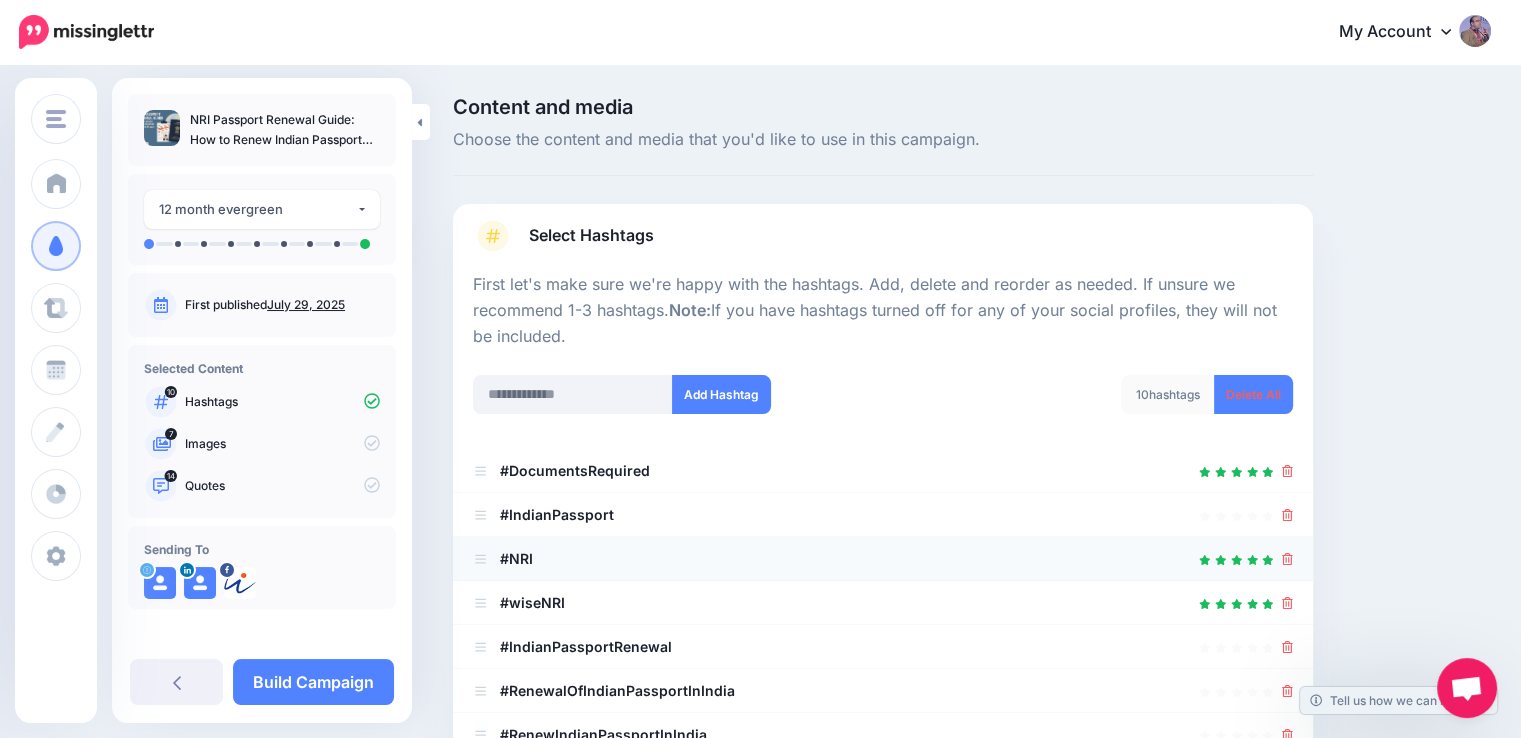 scroll, scrollTop: 100, scrollLeft: 0, axis: vertical 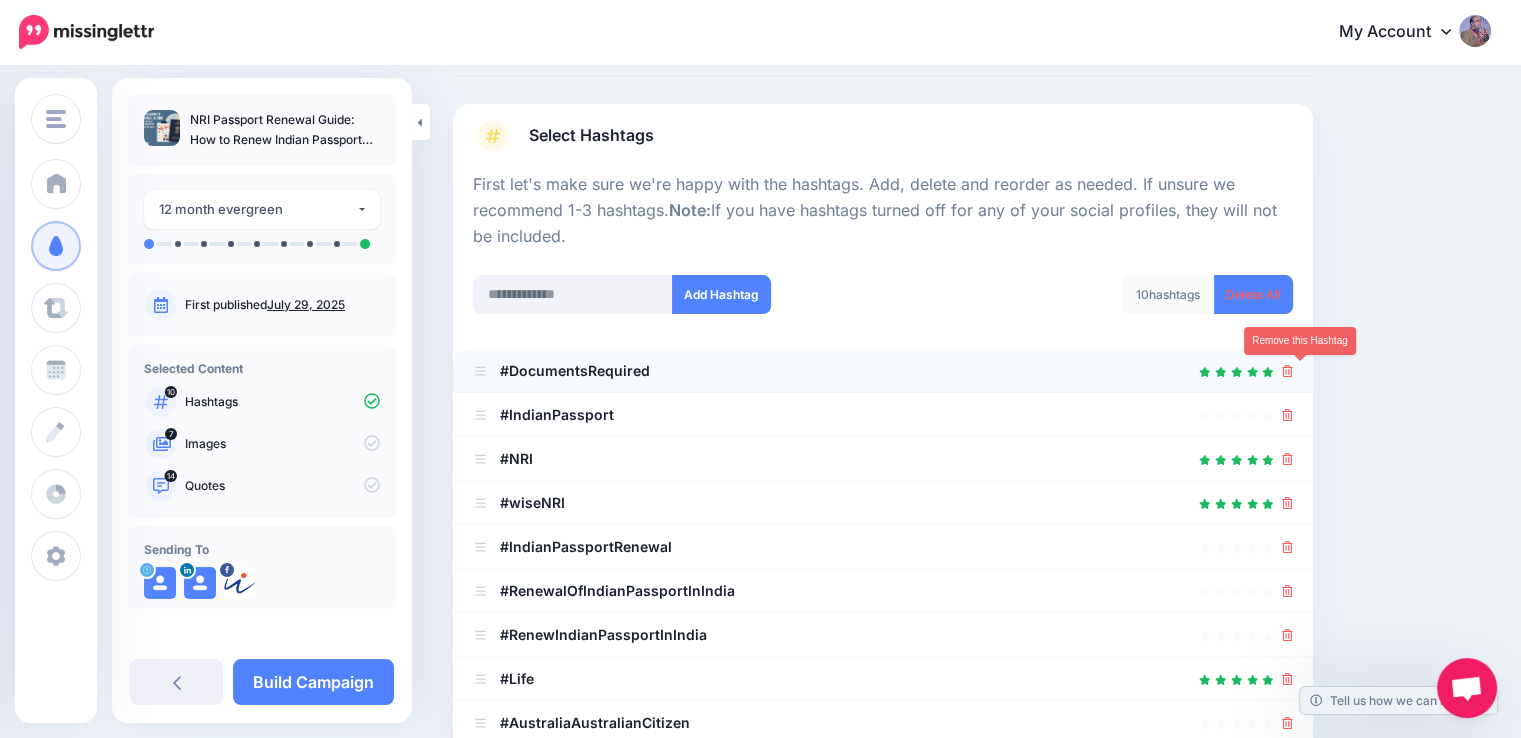 click 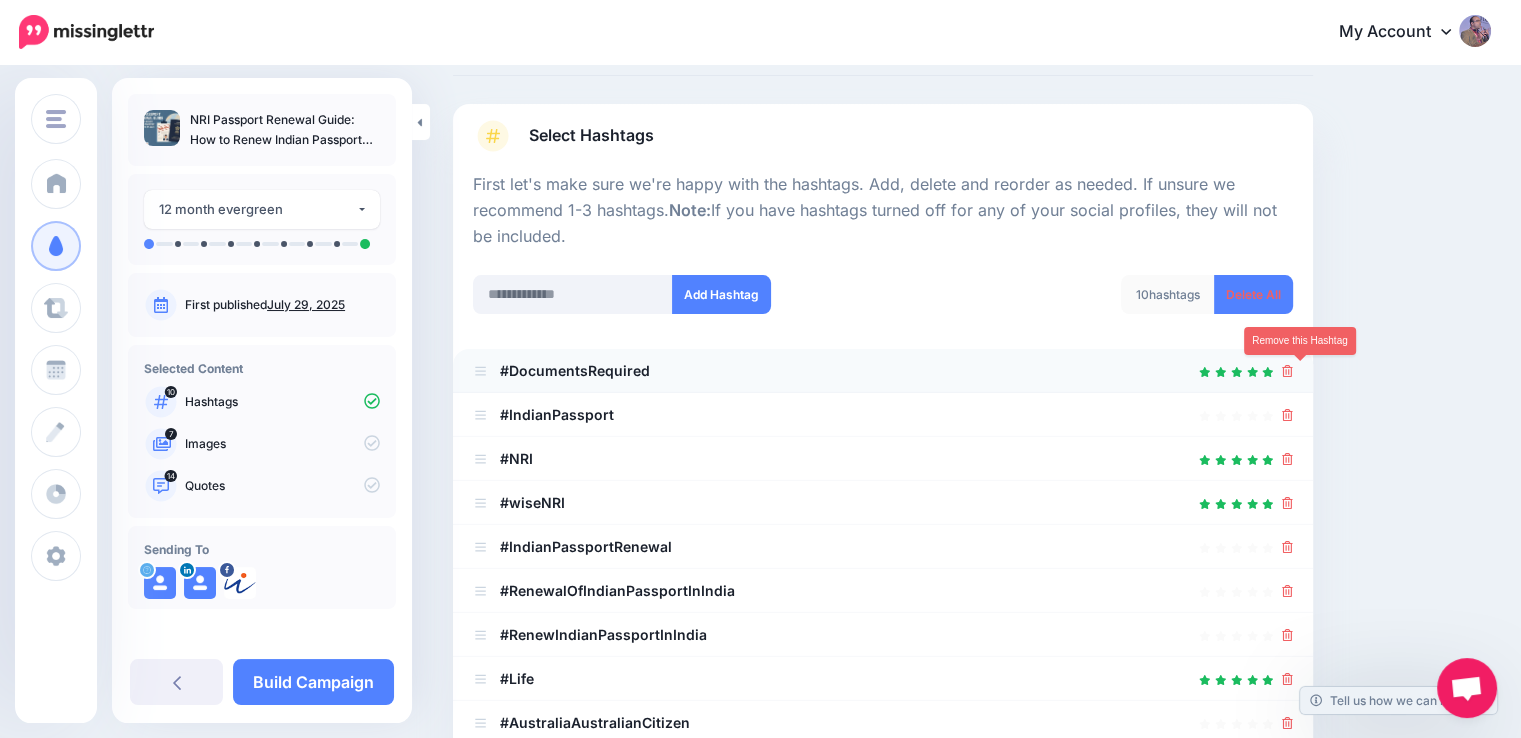 click at bounding box center [1287, 370] 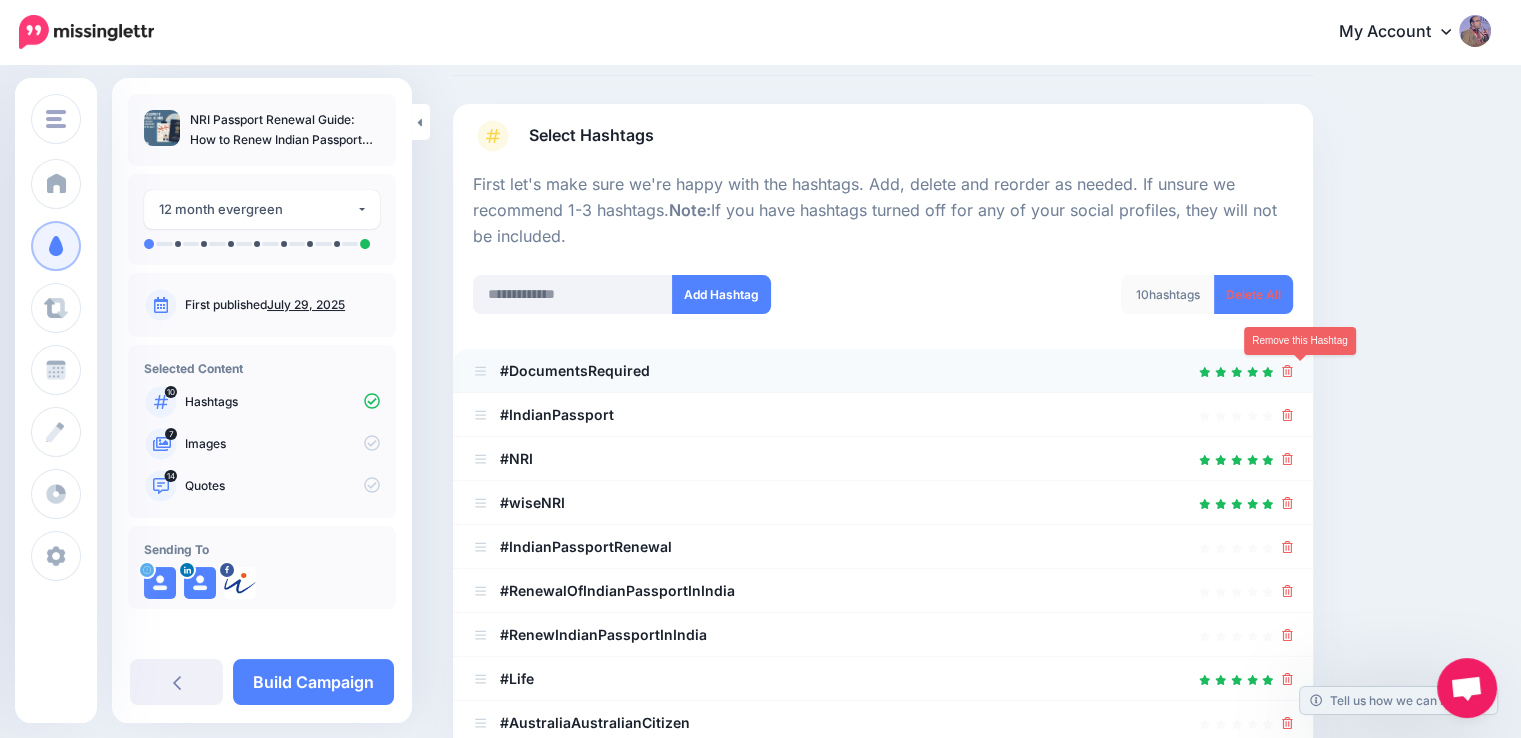 click at bounding box center [1287, 370] 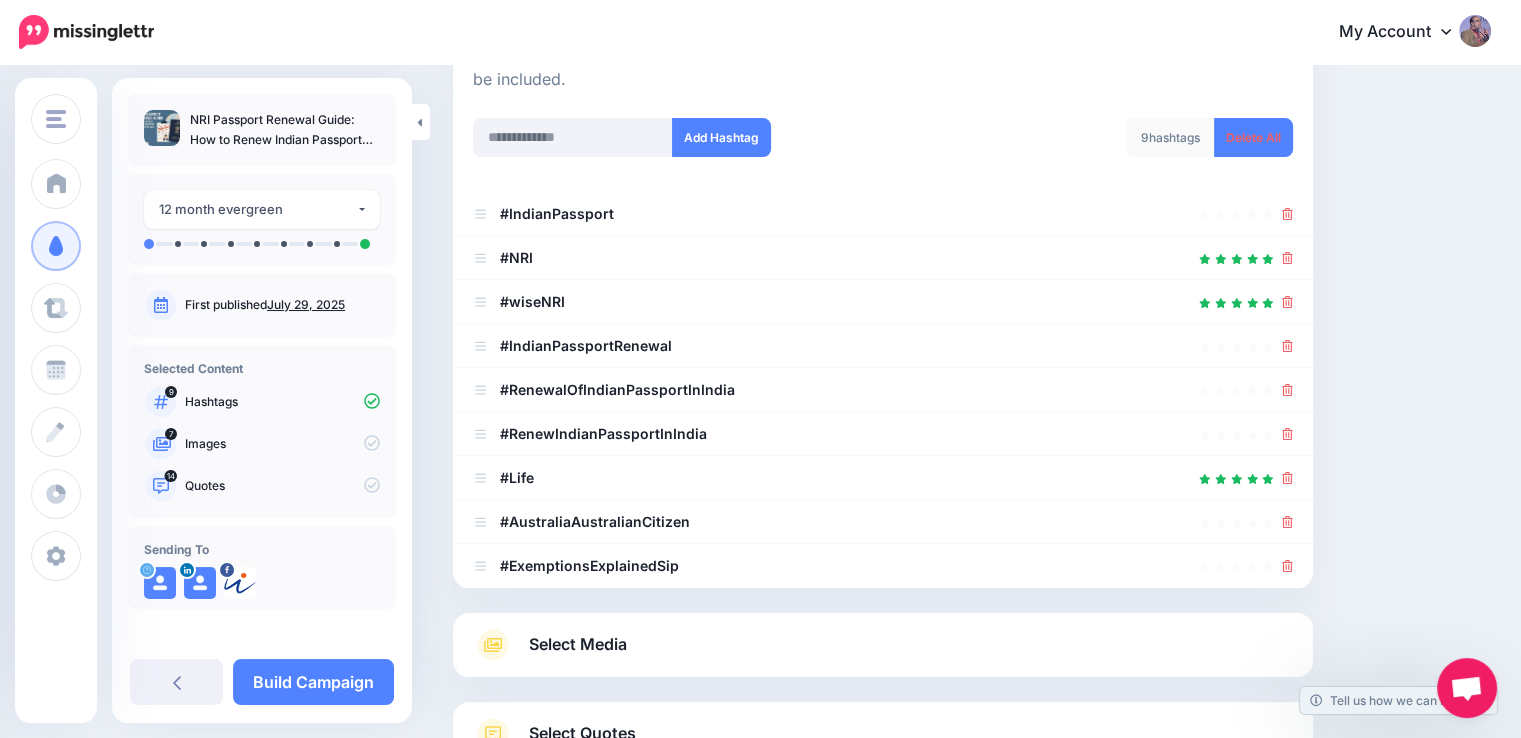 scroll, scrollTop: 300, scrollLeft: 0, axis: vertical 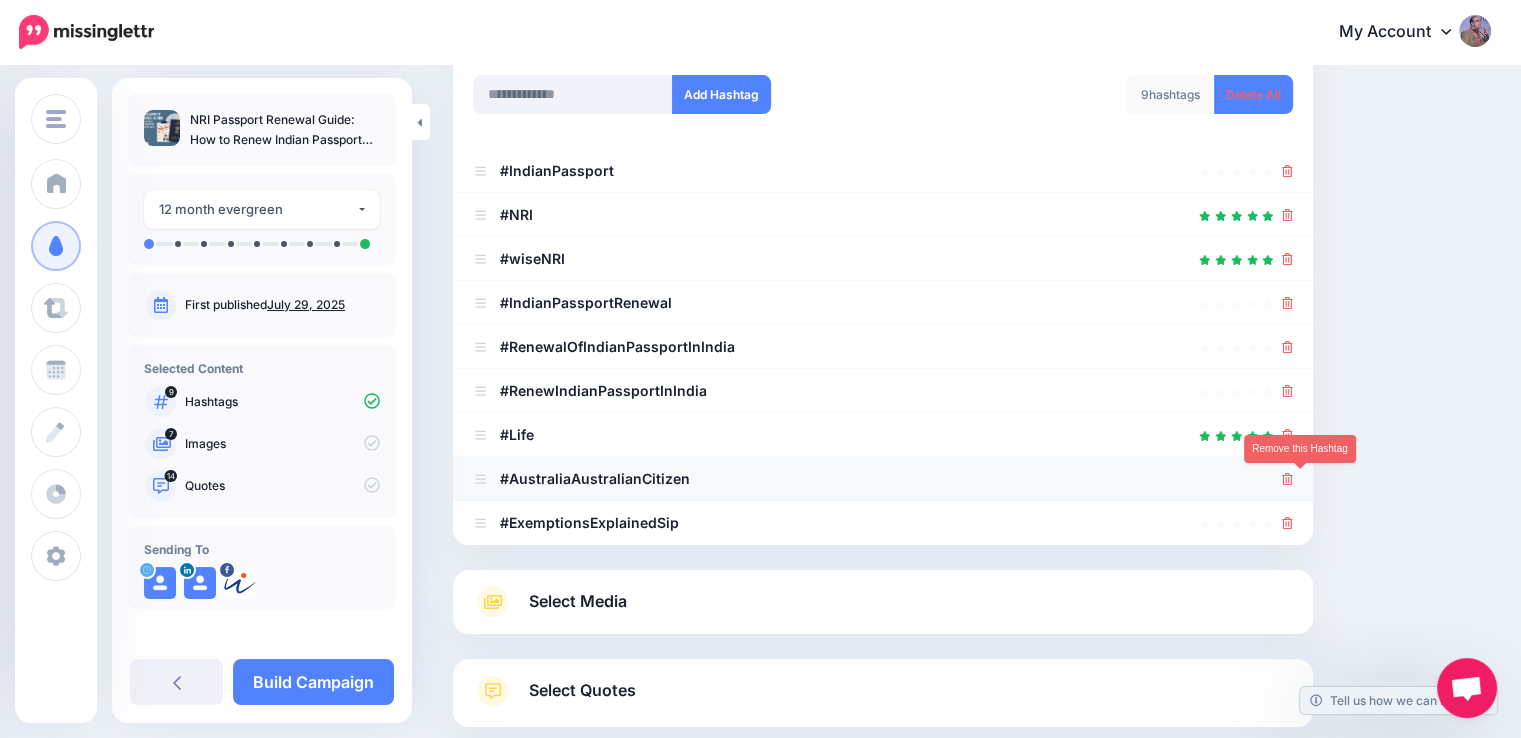 click 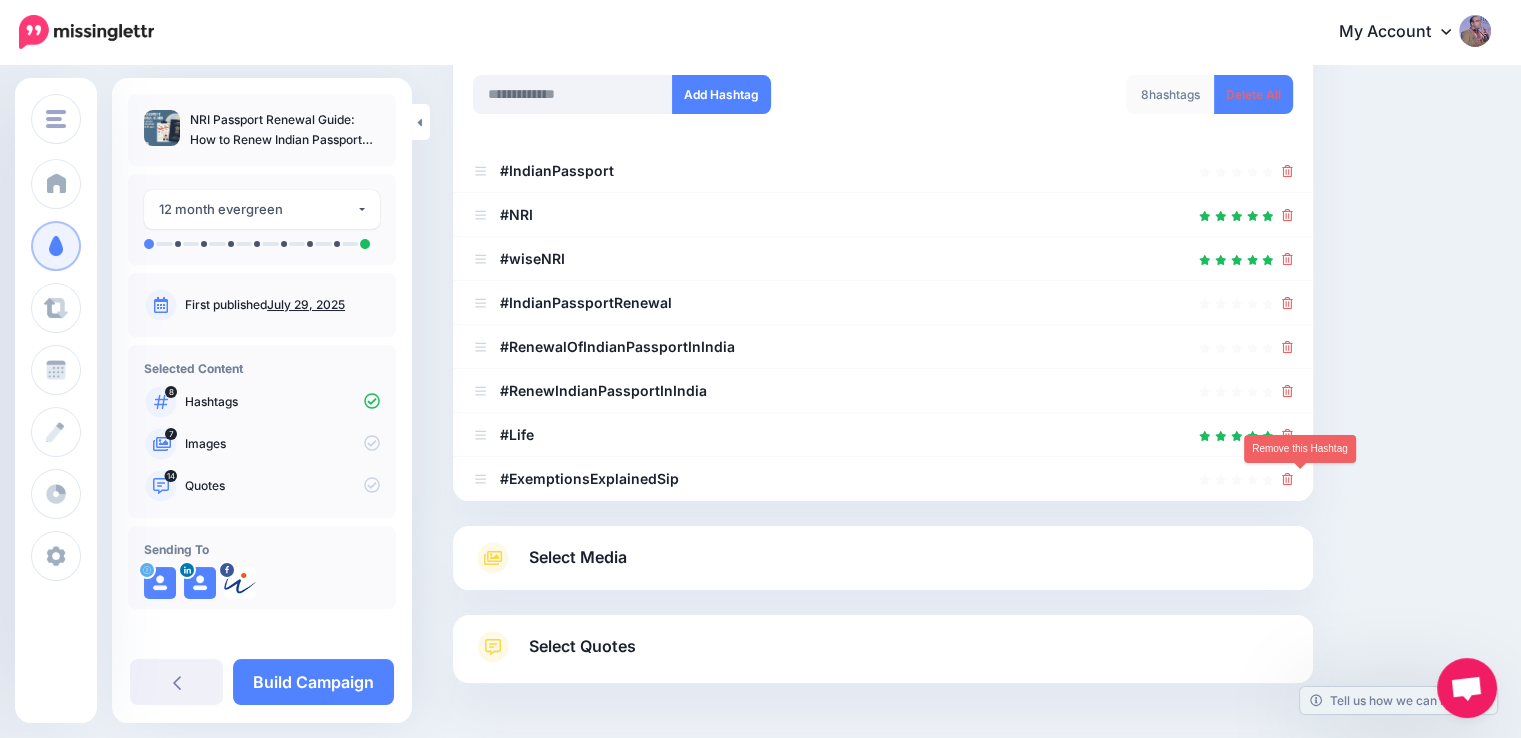 click 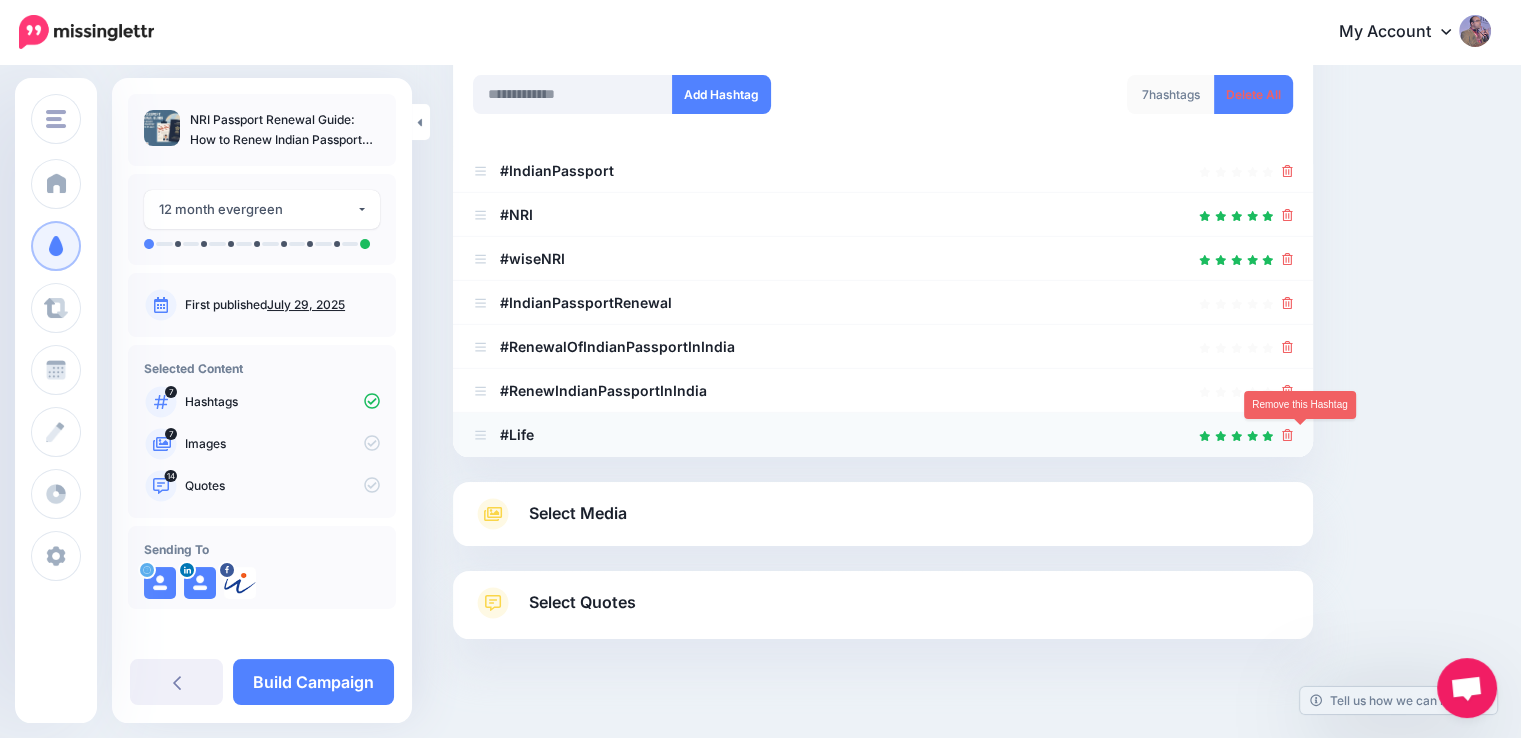 click 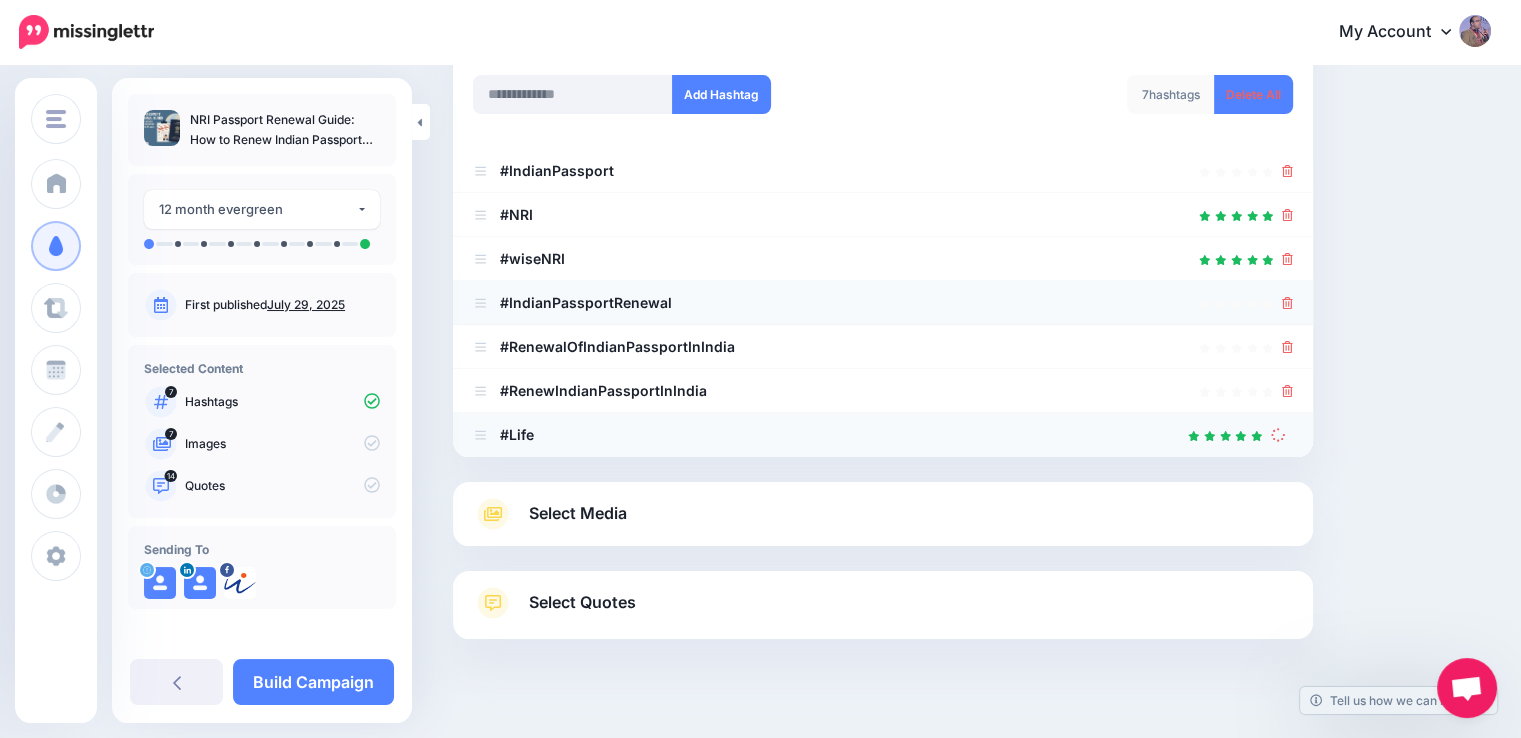 scroll, scrollTop: 287, scrollLeft: 0, axis: vertical 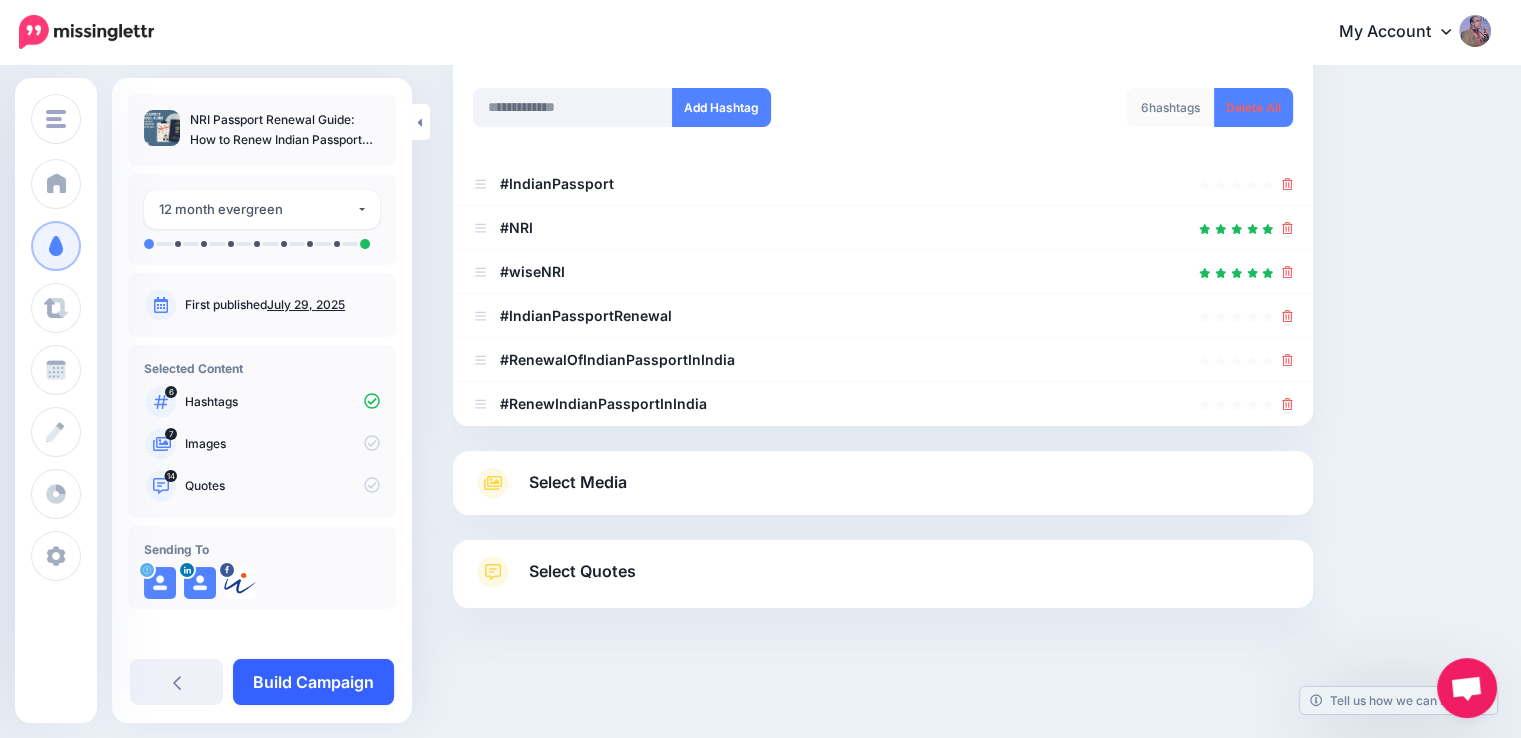 click on "Build Campaign" at bounding box center (313, 682) 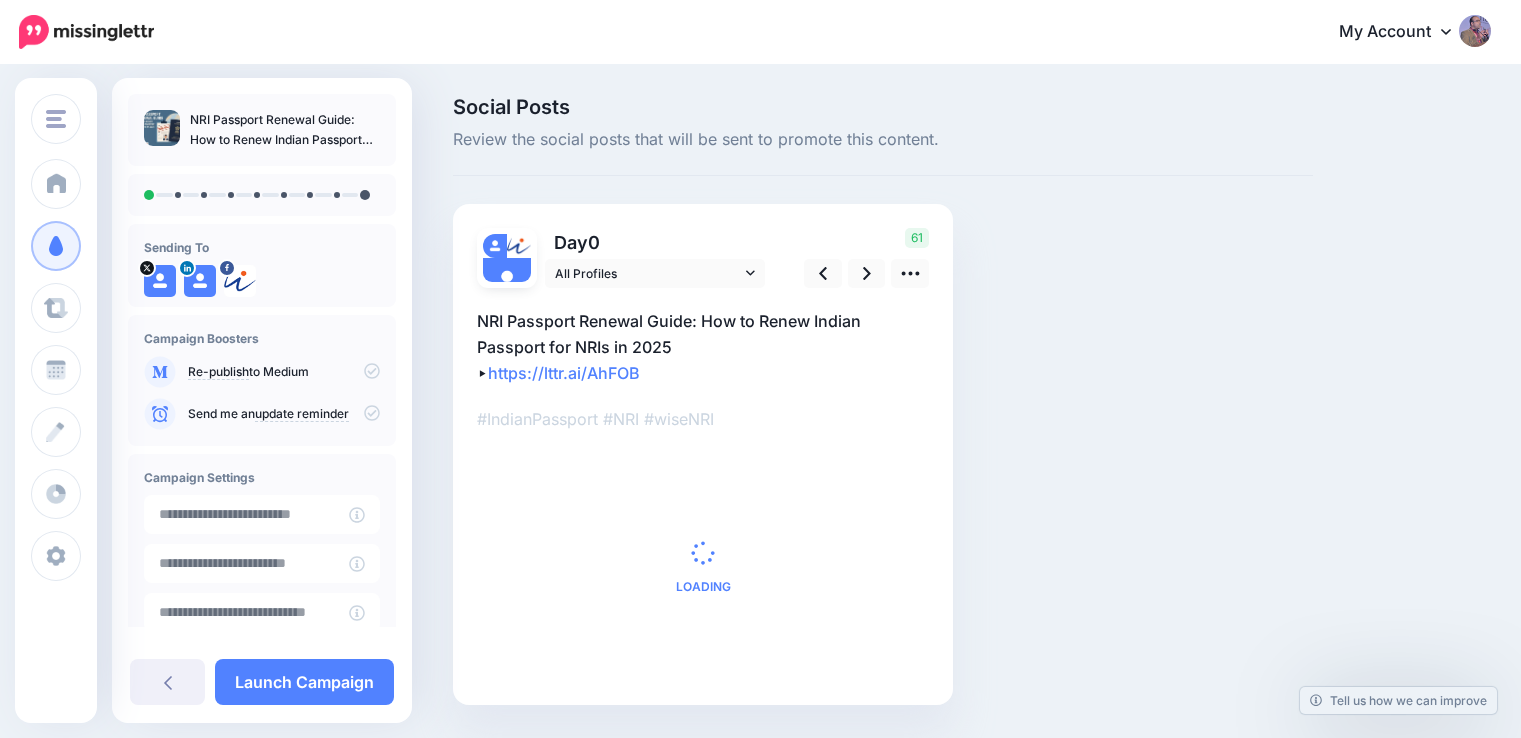 scroll, scrollTop: 0, scrollLeft: 0, axis: both 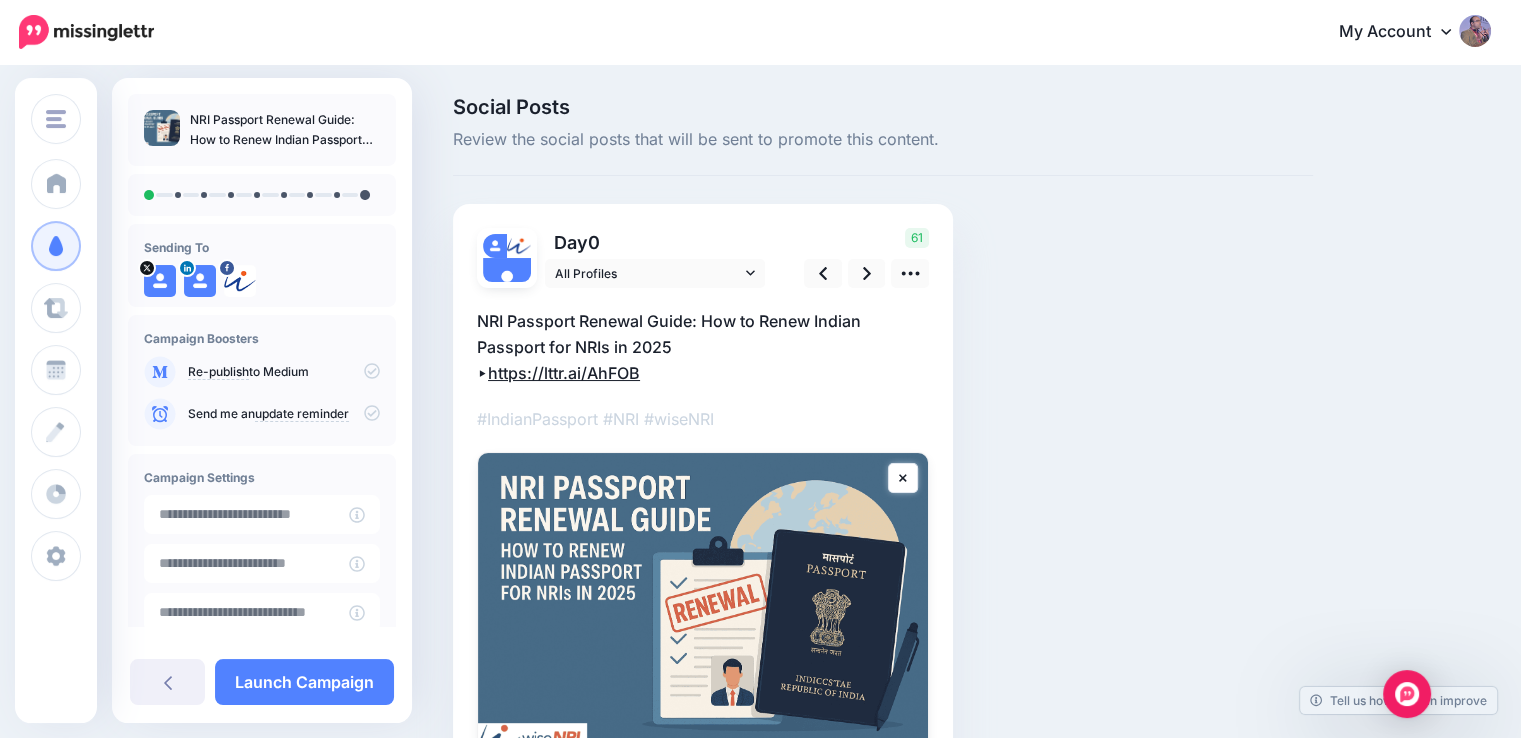 click on "https://lttr.ai/AhFOB" at bounding box center [564, 373] 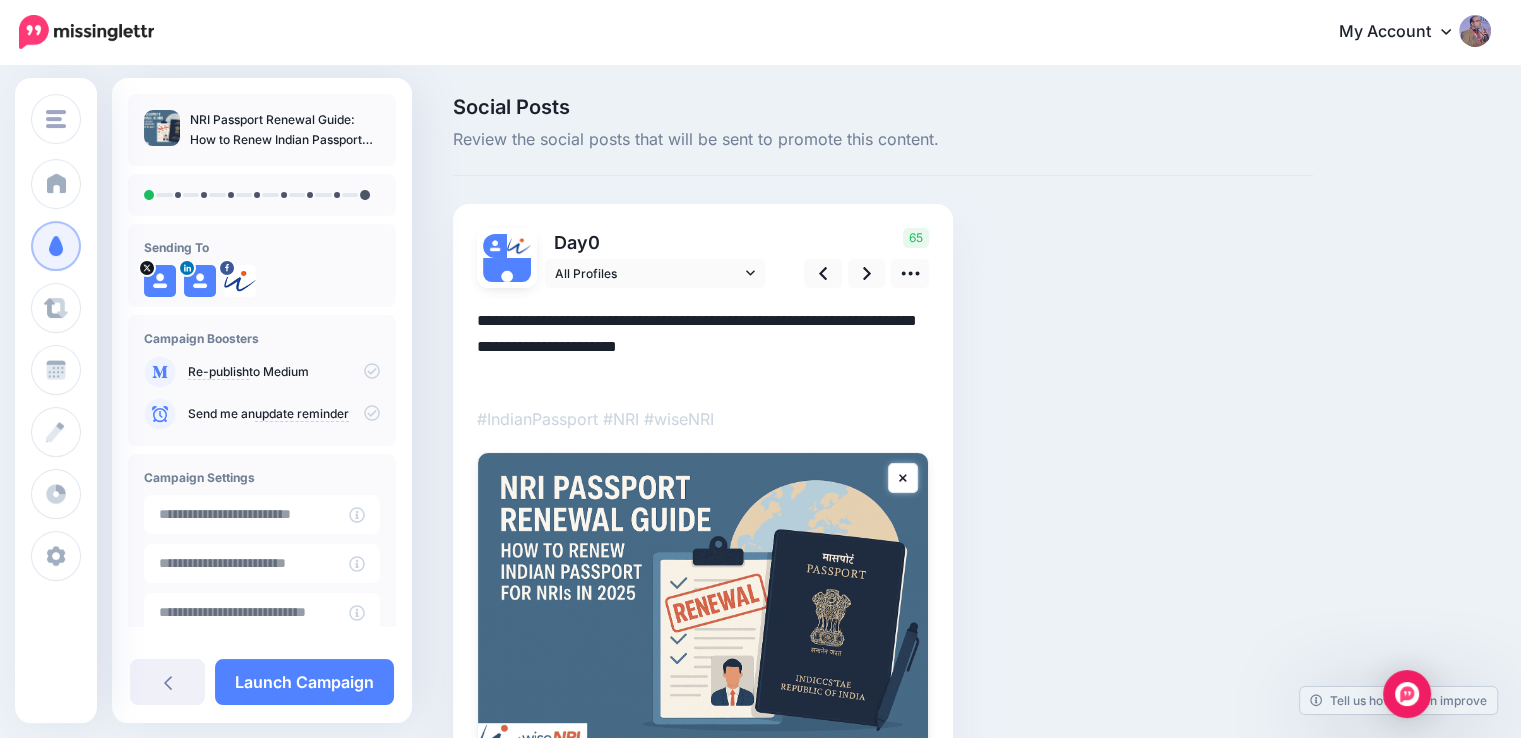 drag, startPoint x: 687, startPoint y: 369, endPoint x: 492, endPoint y: 366, distance: 195.02307 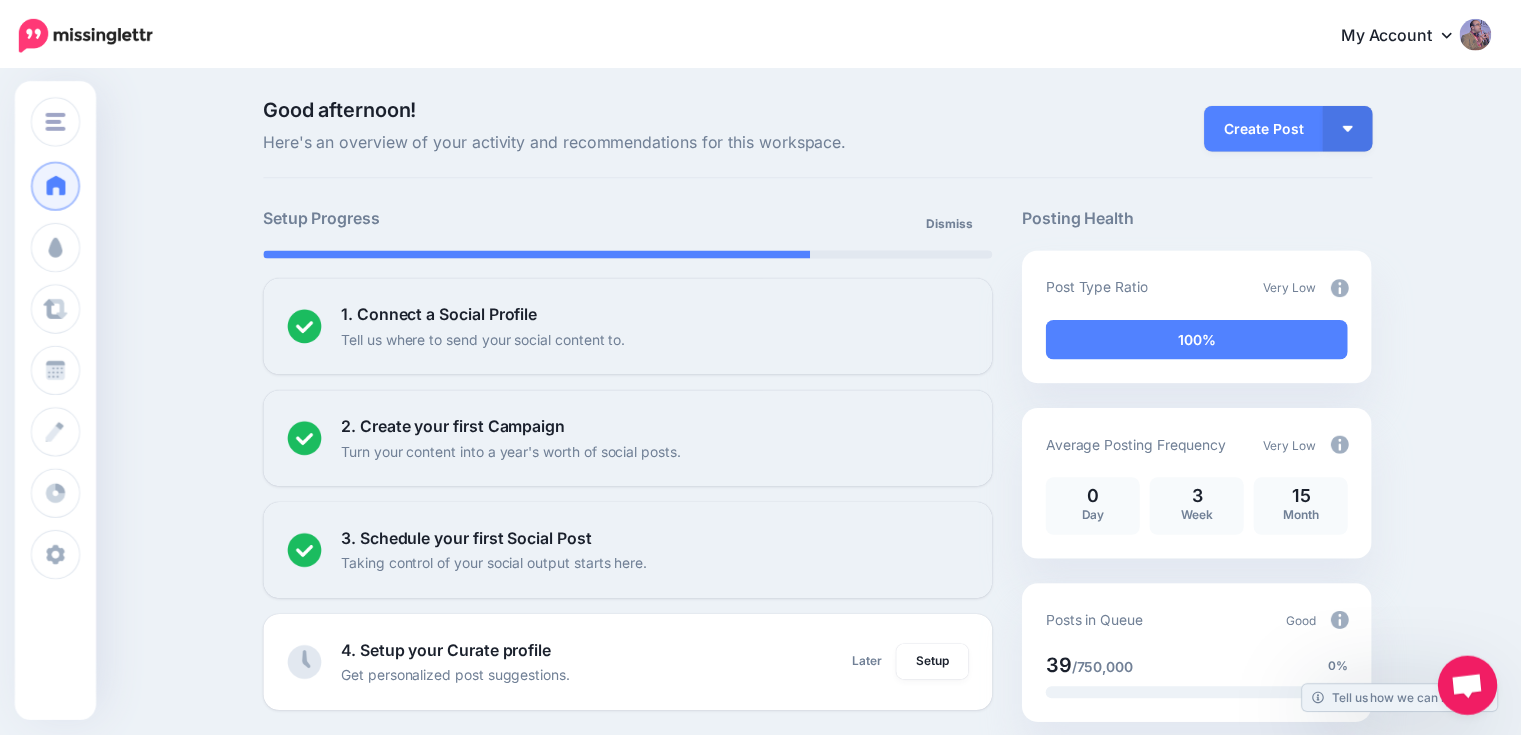 scroll, scrollTop: 0, scrollLeft: 0, axis: both 